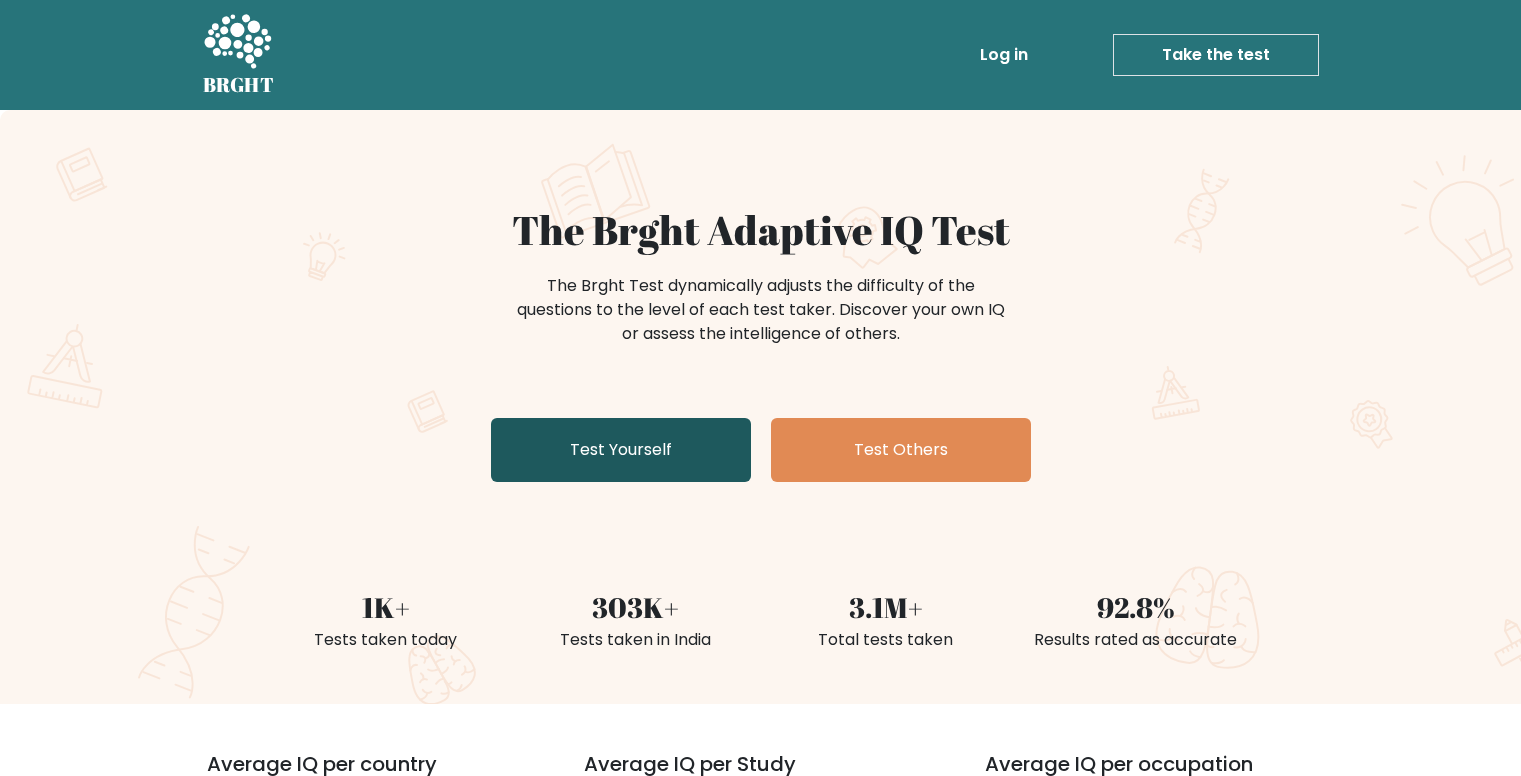 scroll, scrollTop: 0, scrollLeft: 0, axis: both 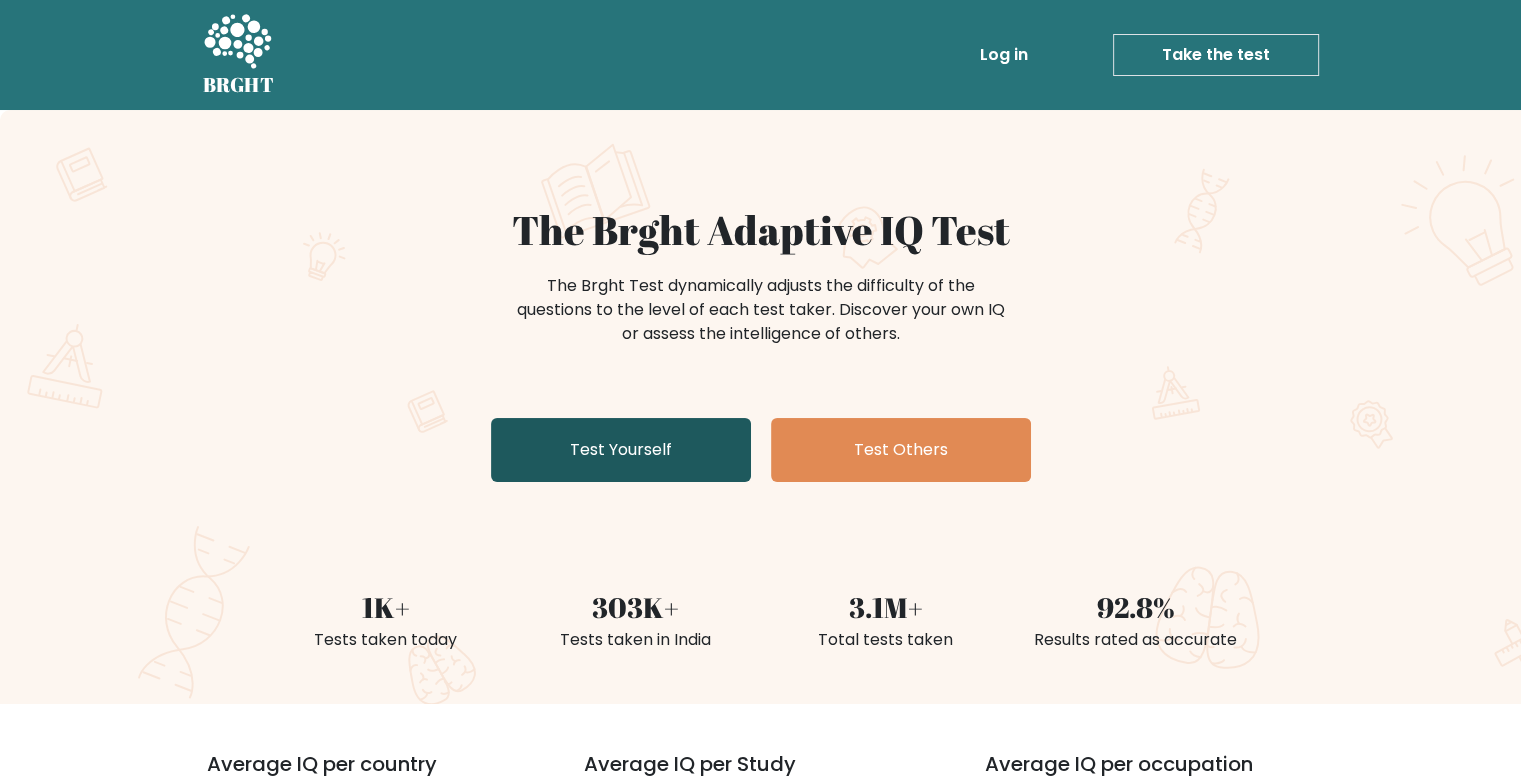 click on "Test Yourself" at bounding box center [621, 450] 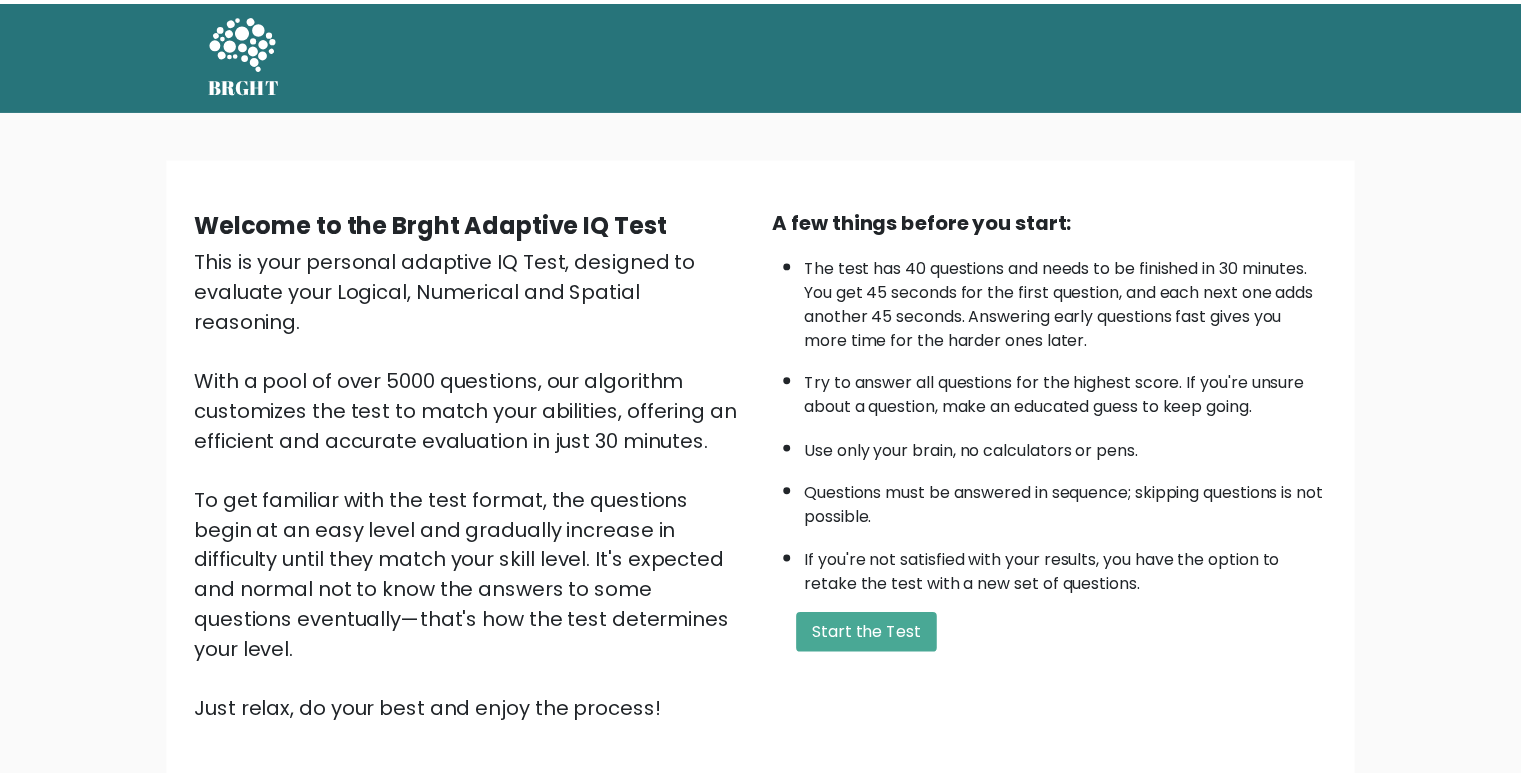scroll, scrollTop: 0, scrollLeft: 0, axis: both 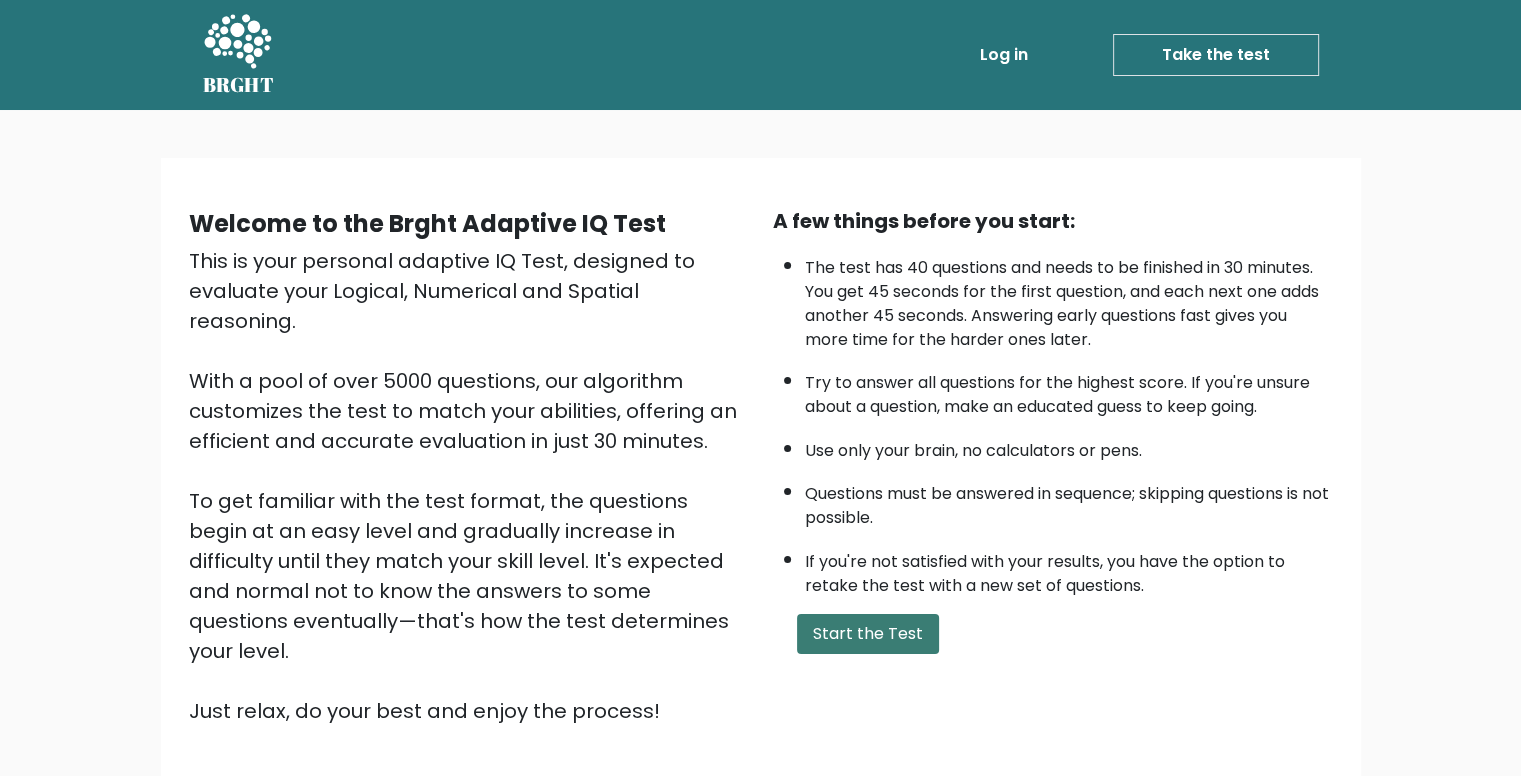click on "Start the Test" at bounding box center (868, 634) 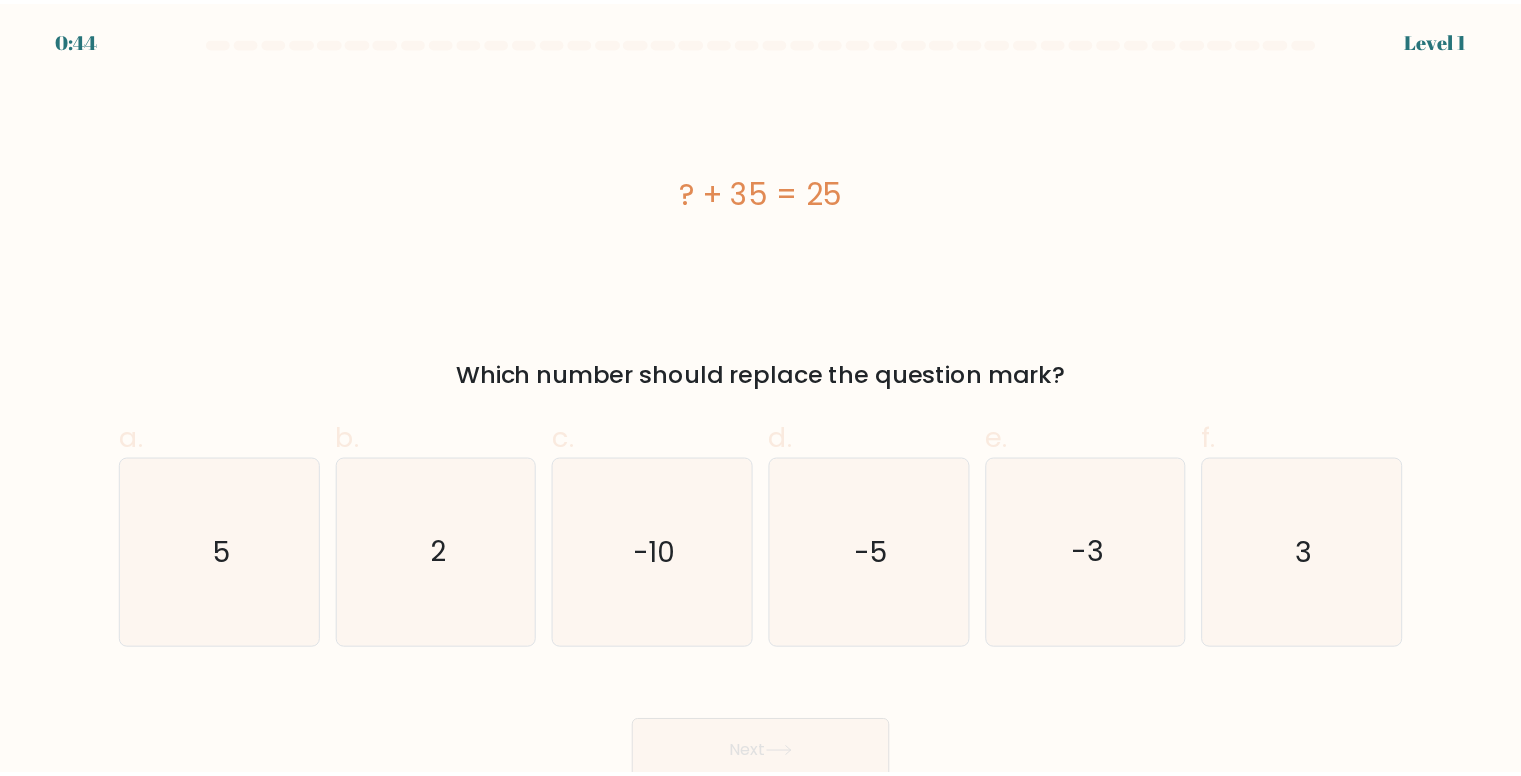 scroll, scrollTop: 0, scrollLeft: 0, axis: both 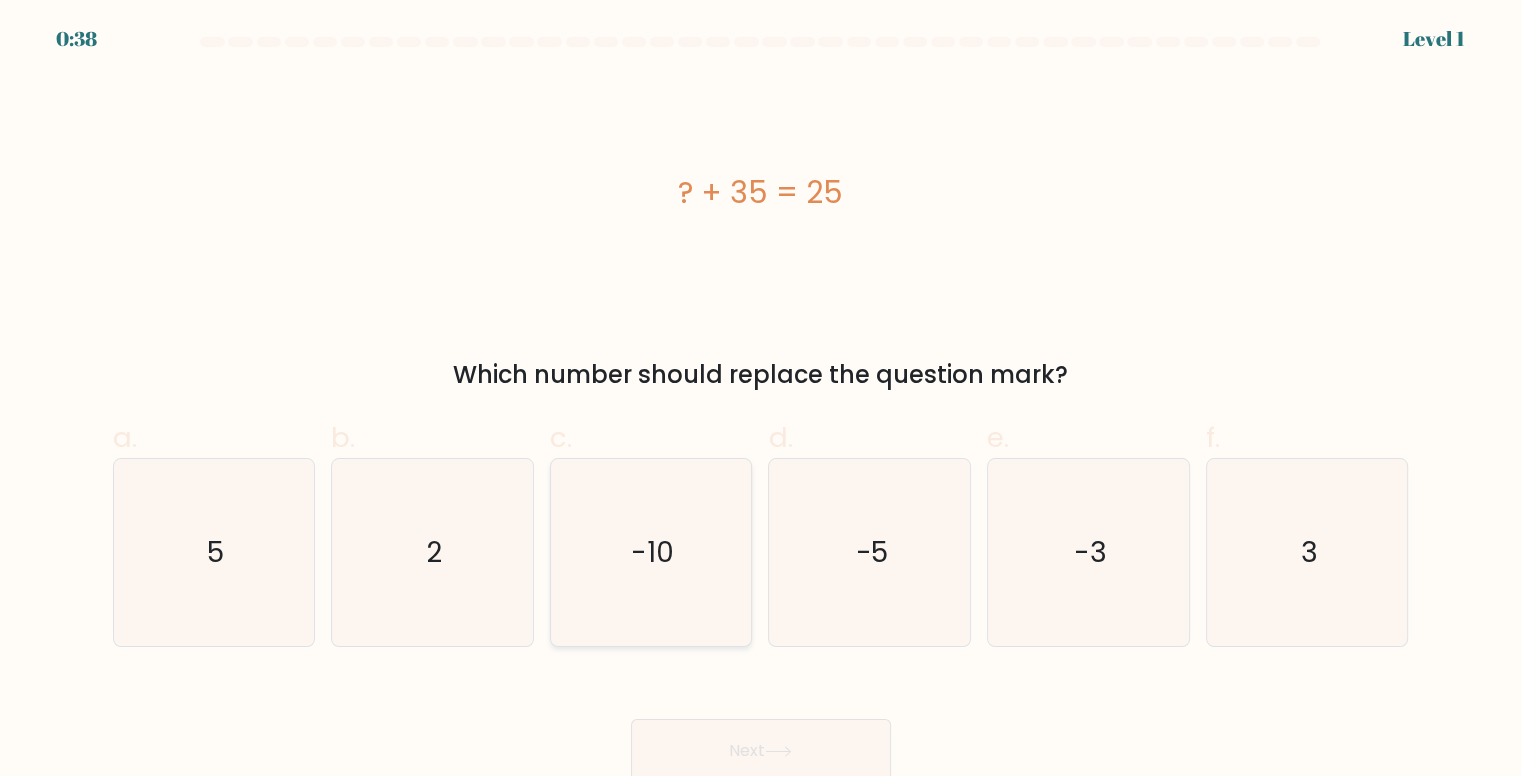 click on "-10" 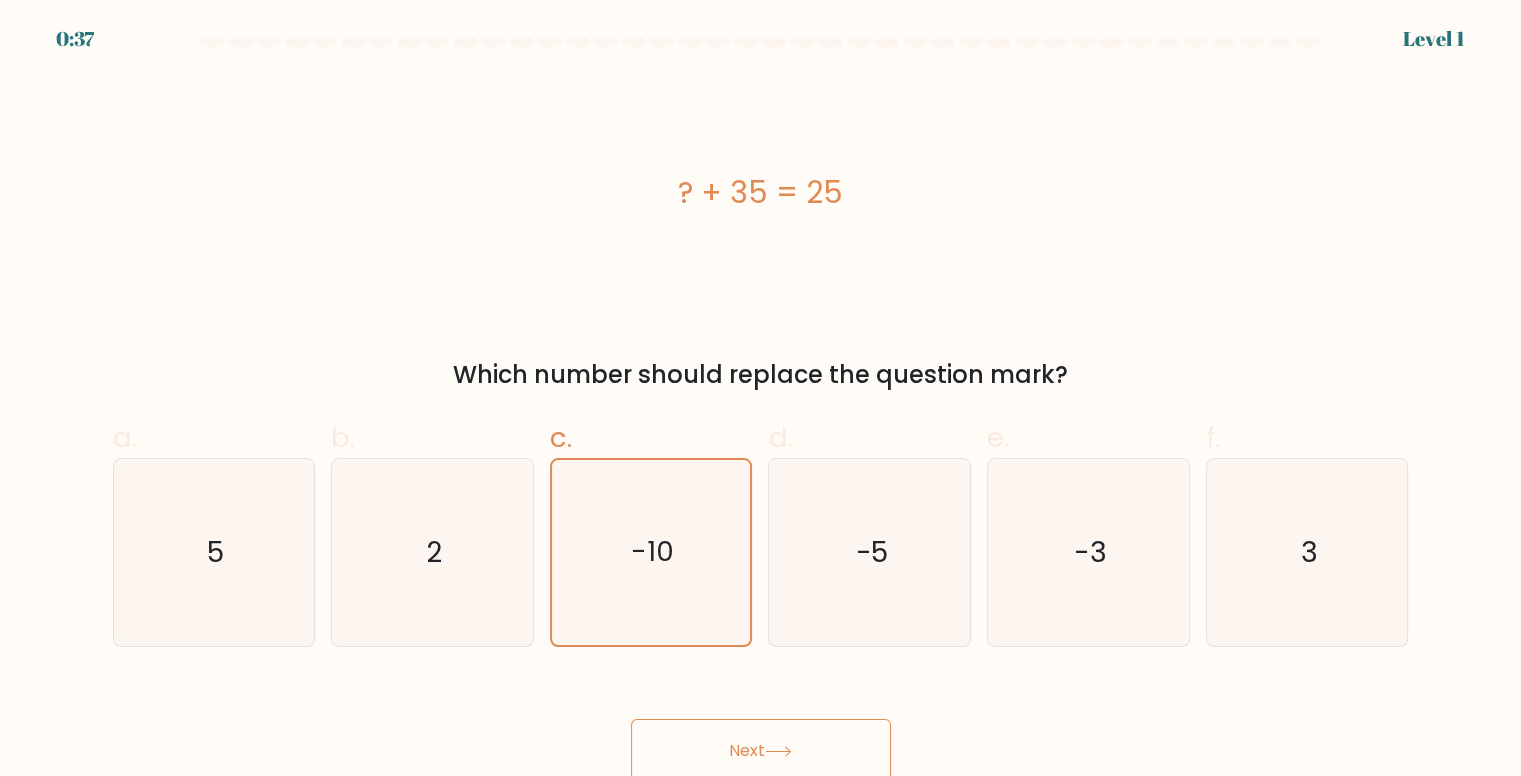 click on "Next" at bounding box center [761, 751] 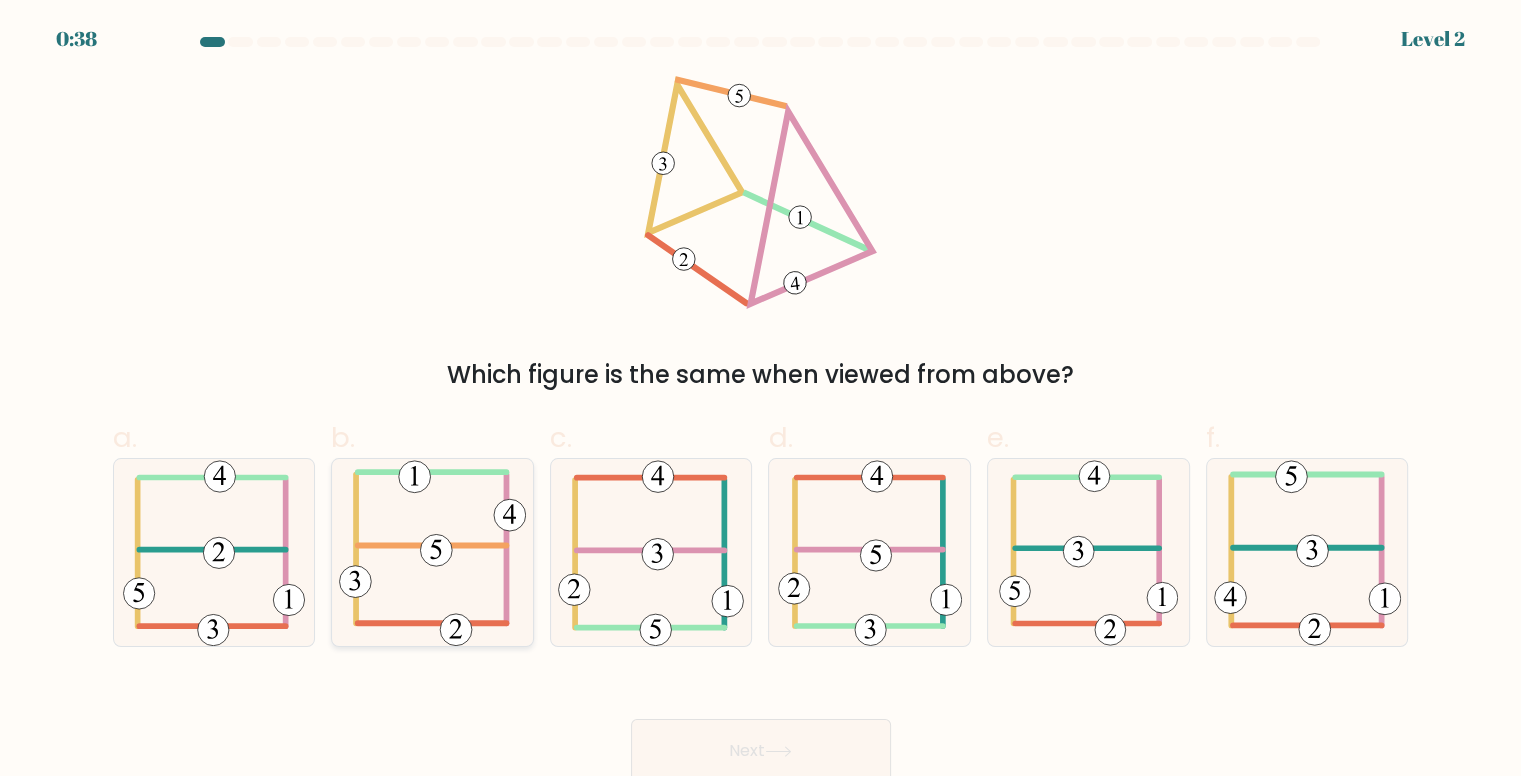 click 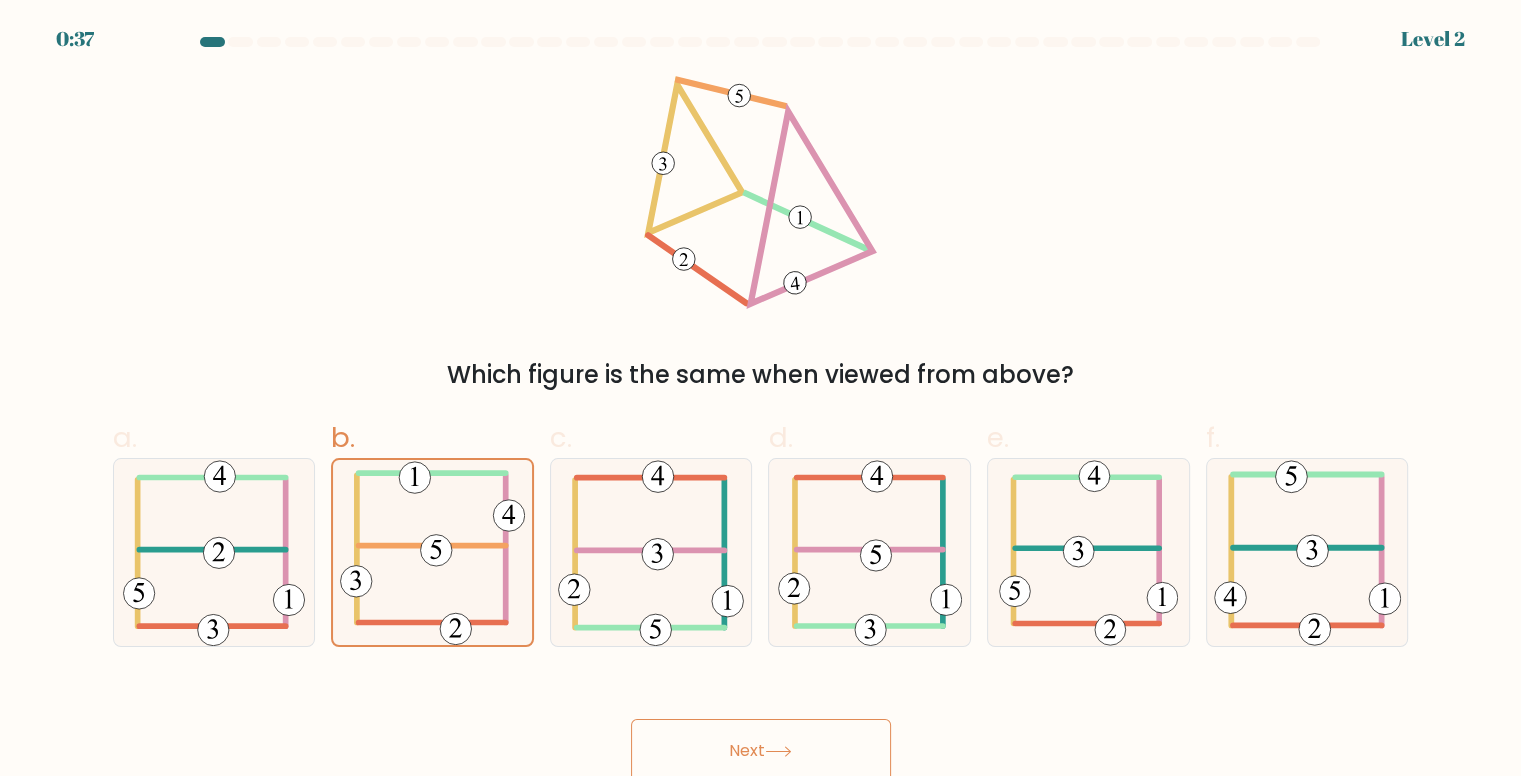 click on "Next" at bounding box center (761, 751) 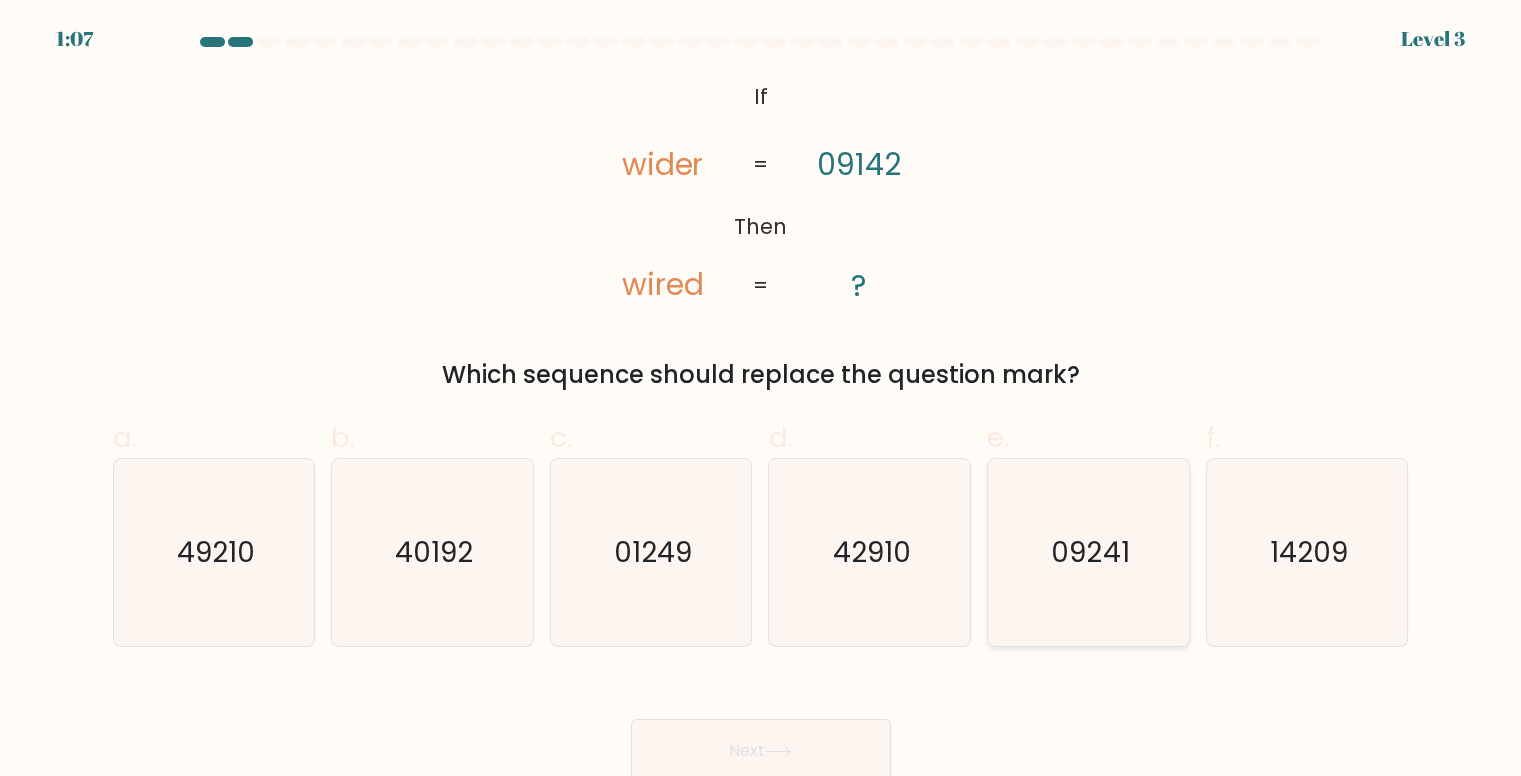 click on "09241" 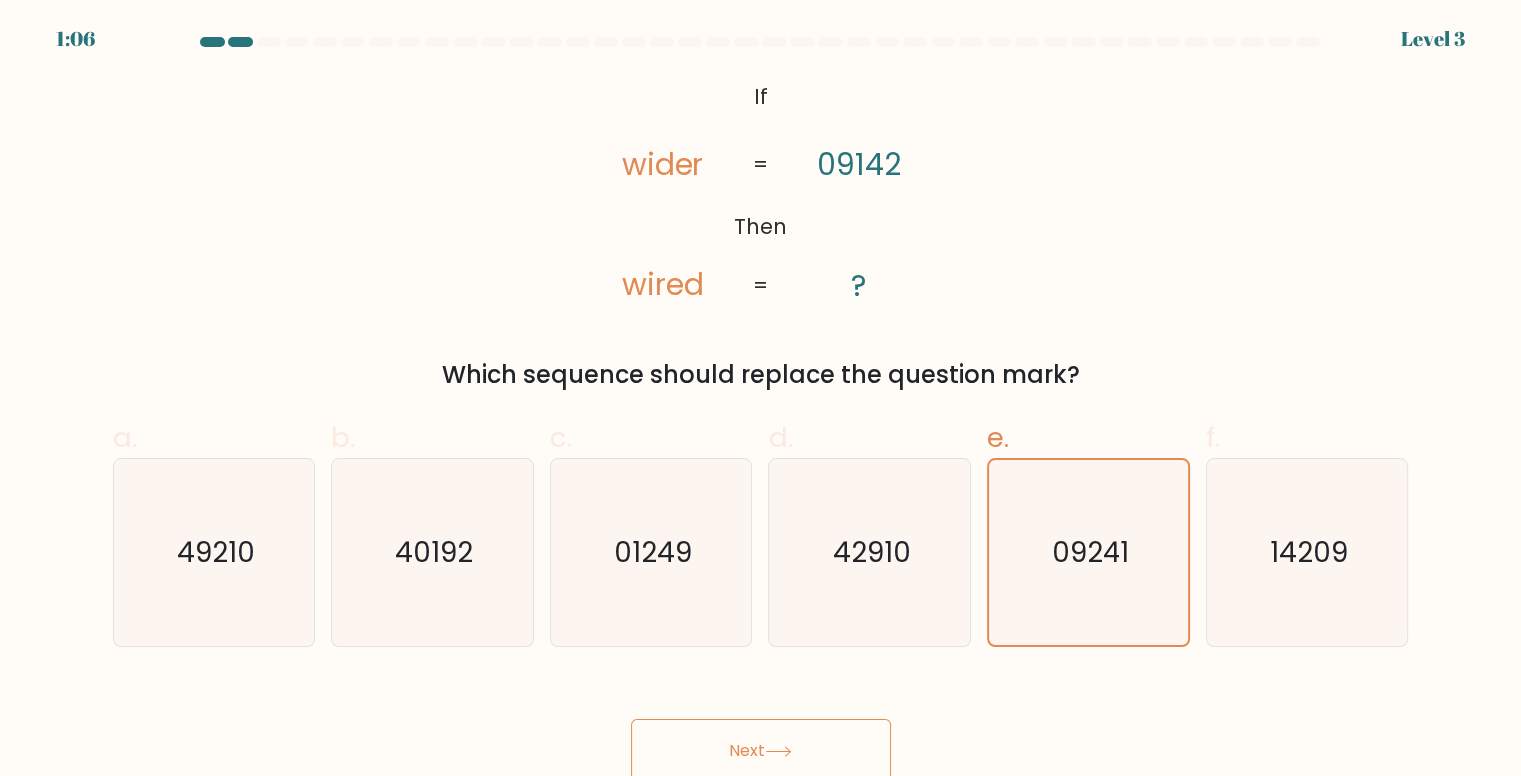click on "Next" at bounding box center [761, 751] 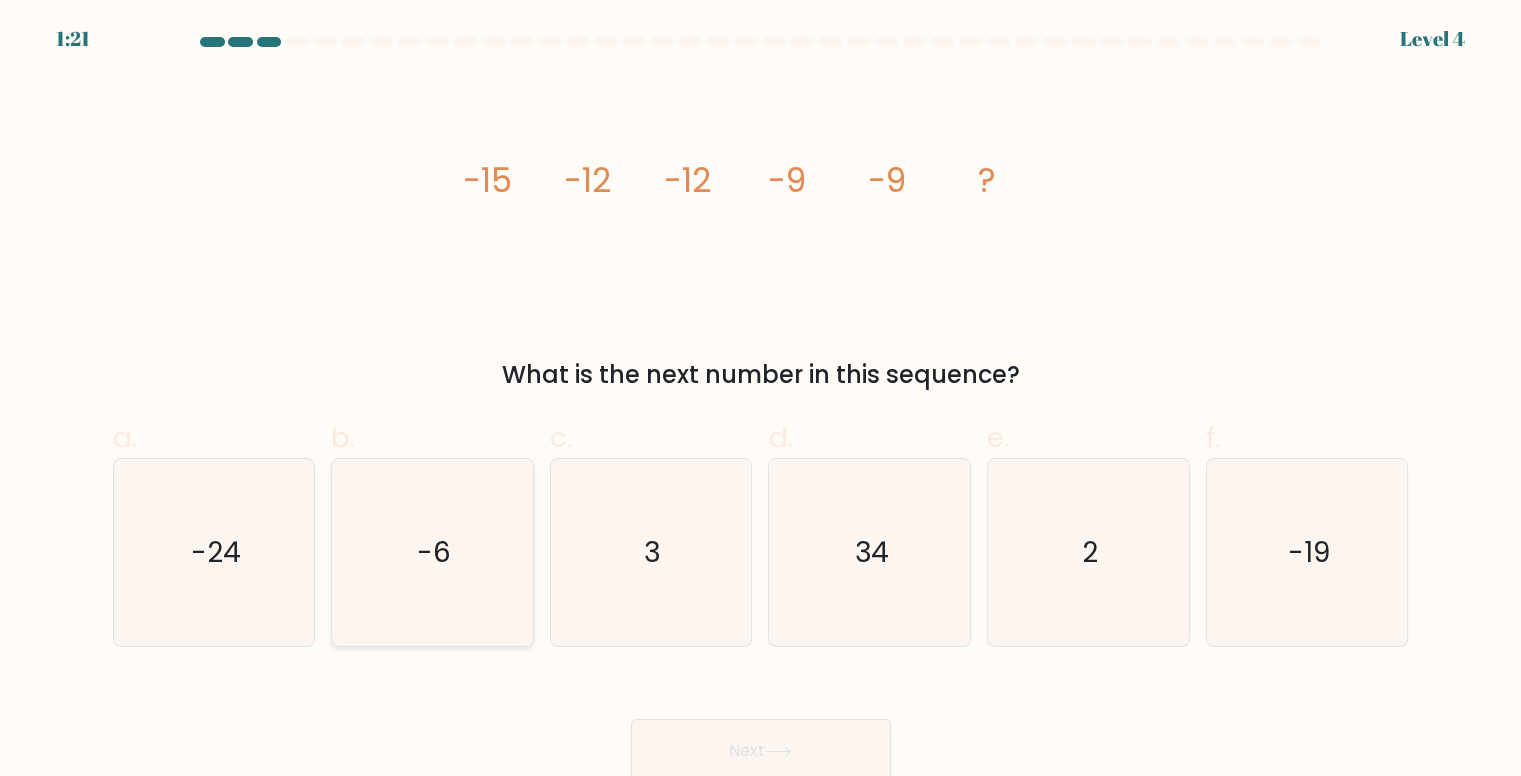 click on "-6" 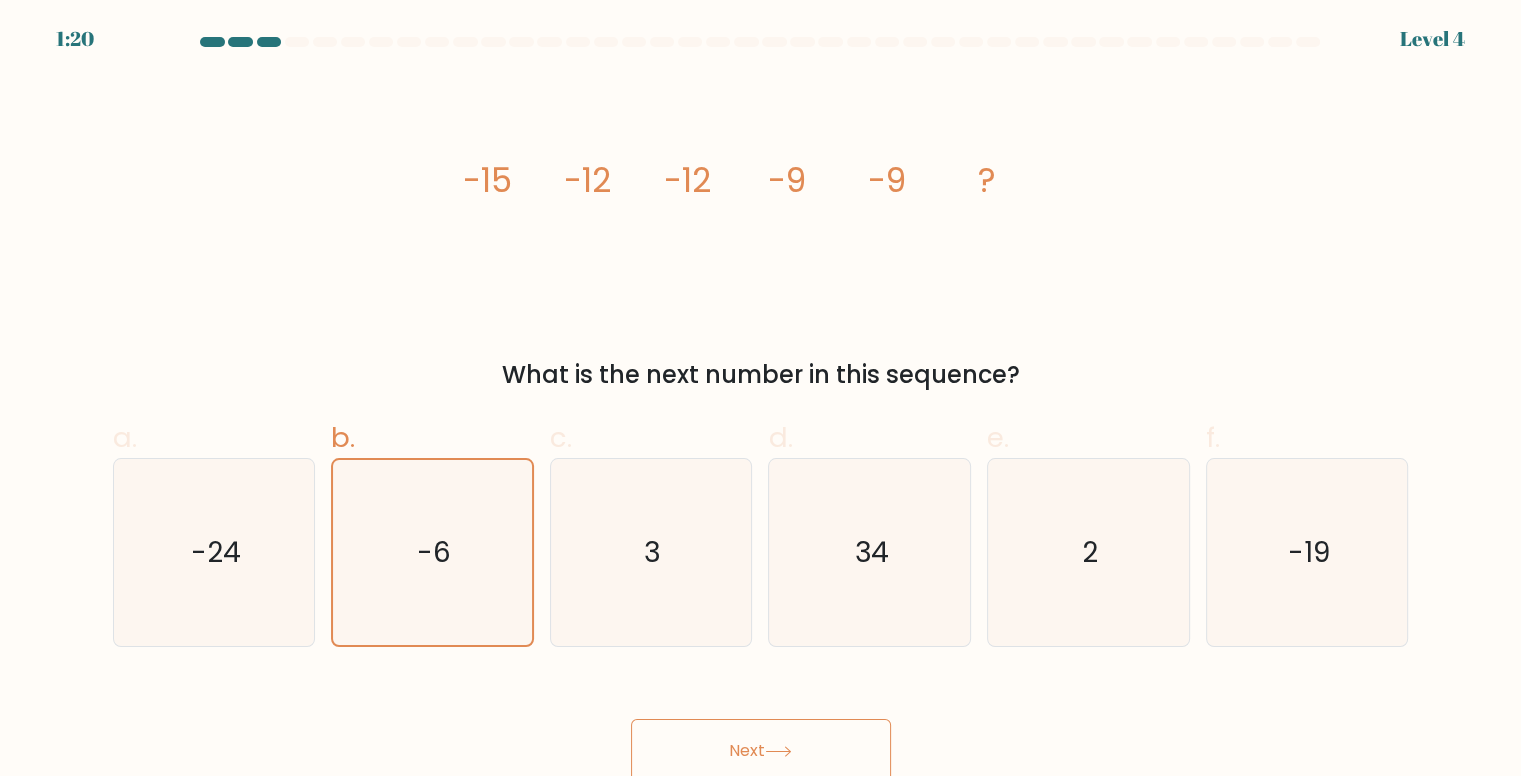 click on "Next" at bounding box center (761, 751) 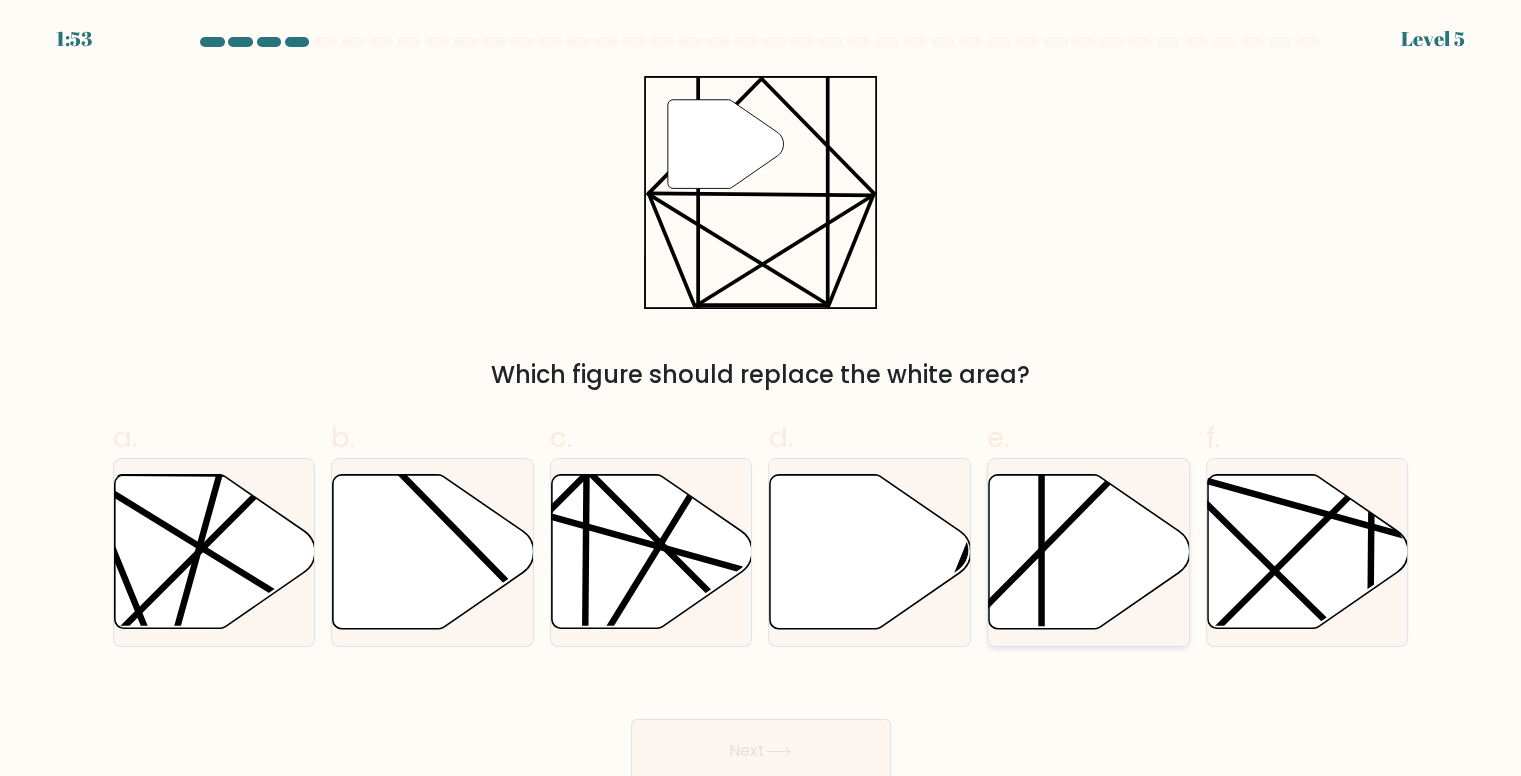 click 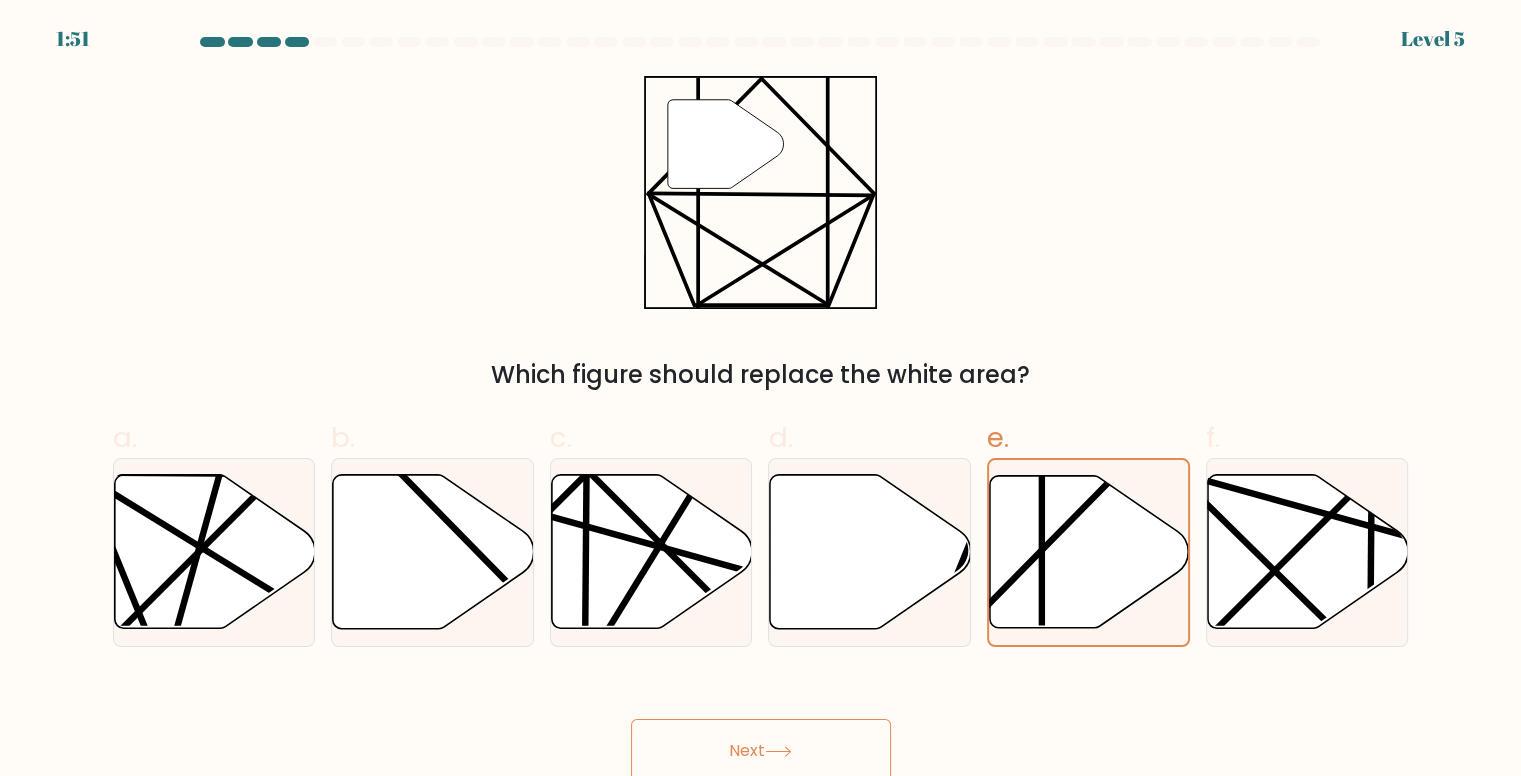 click on "Next" at bounding box center (761, 751) 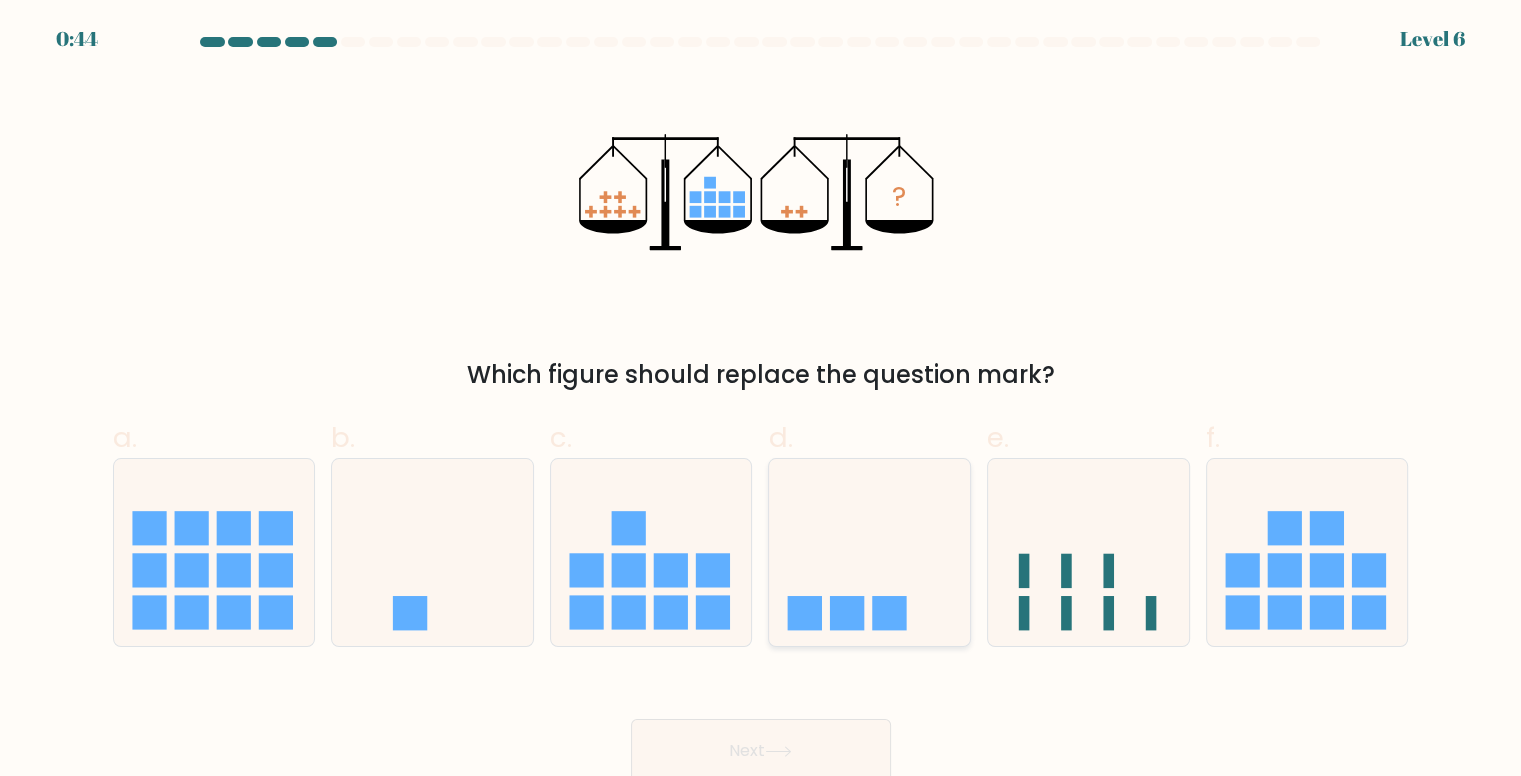 click 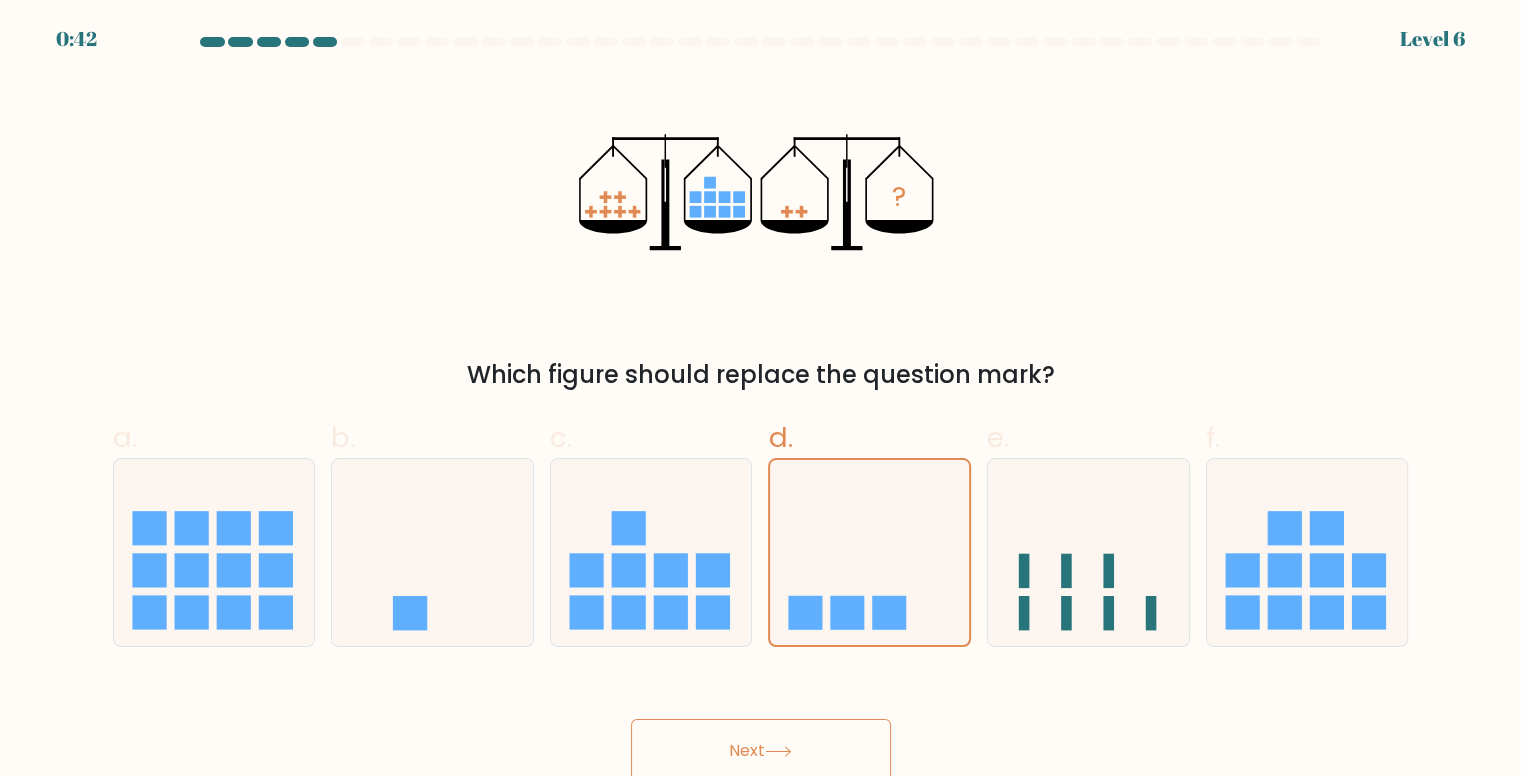 click 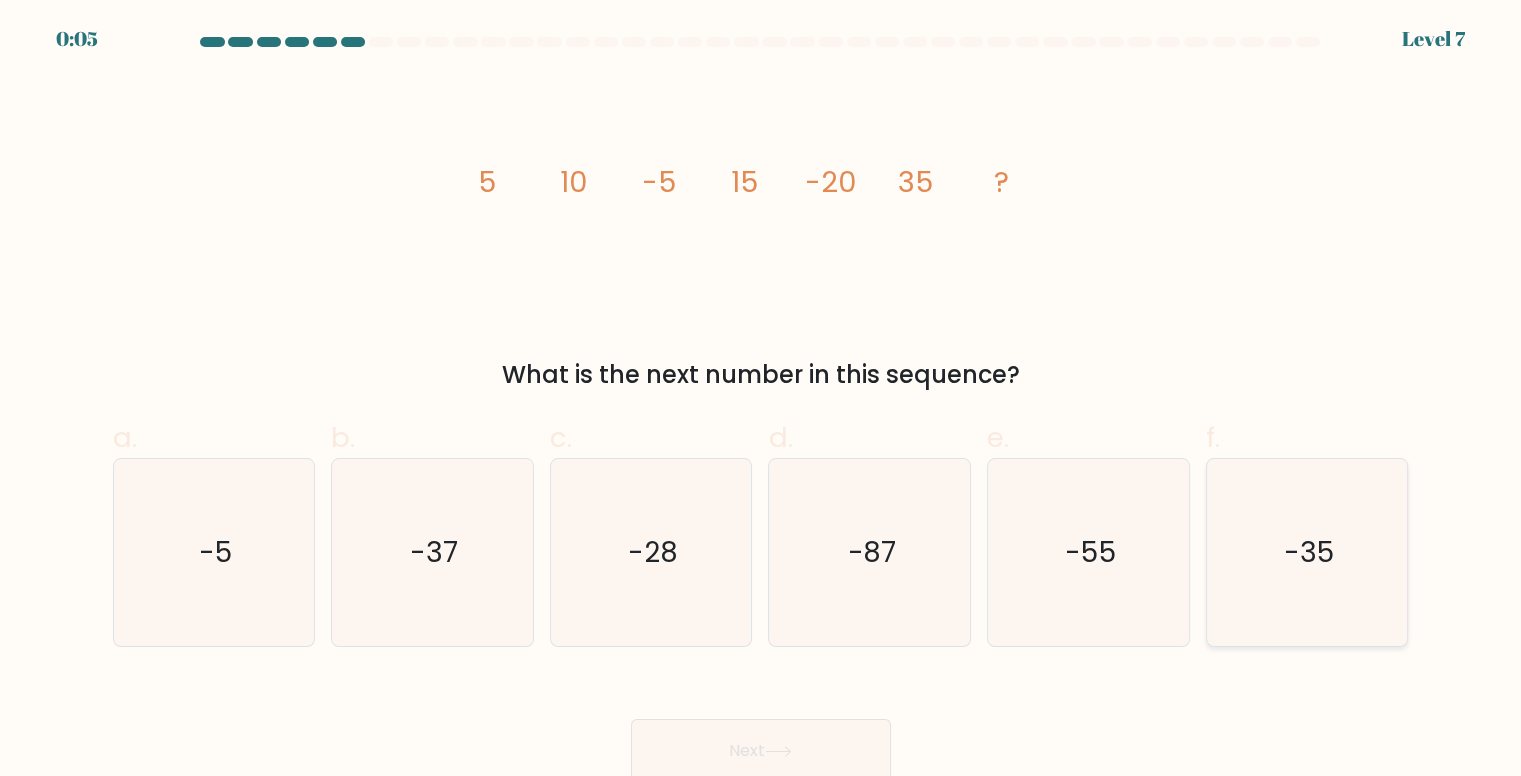 click on "-35" 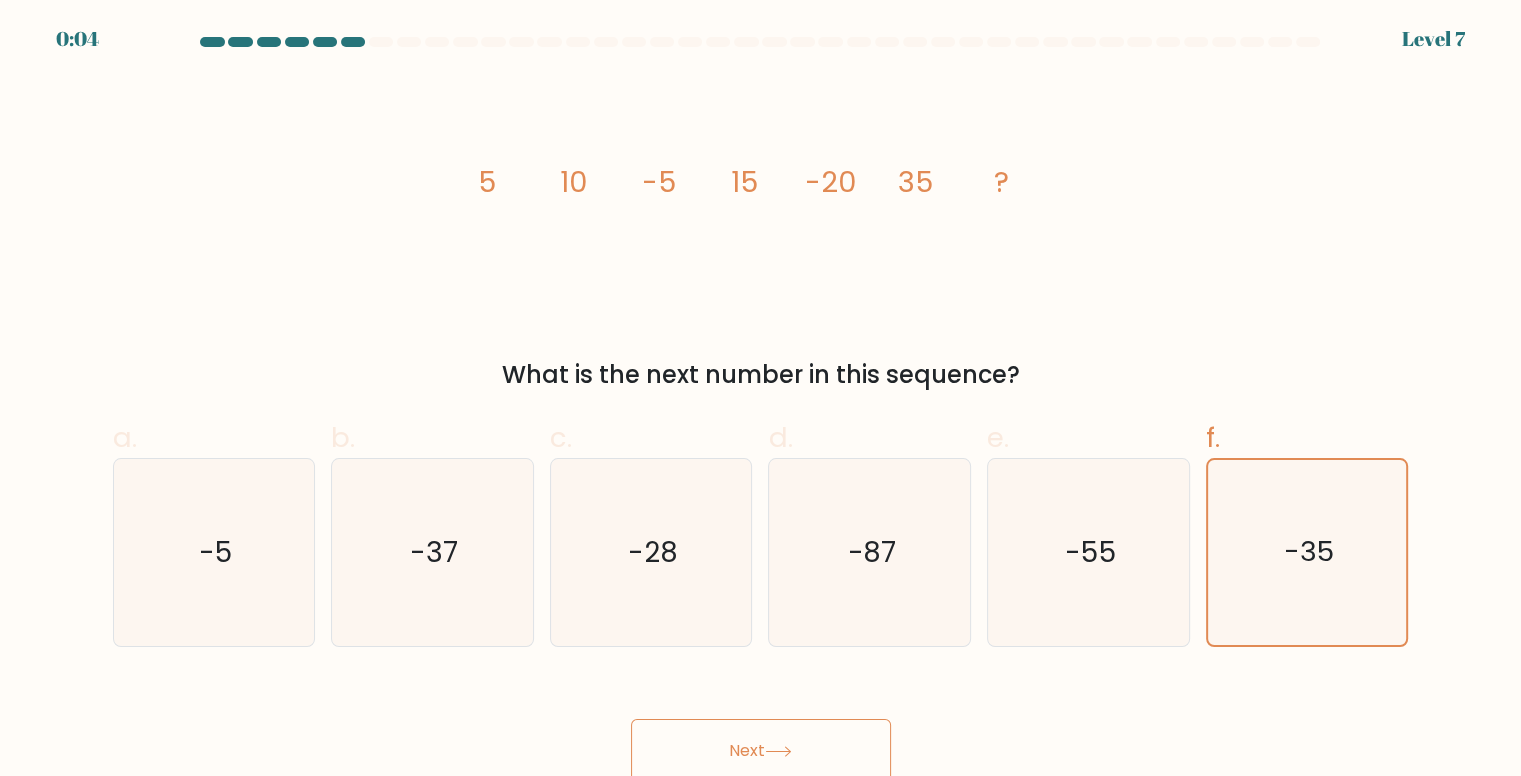 click on "Next" at bounding box center (761, 751) 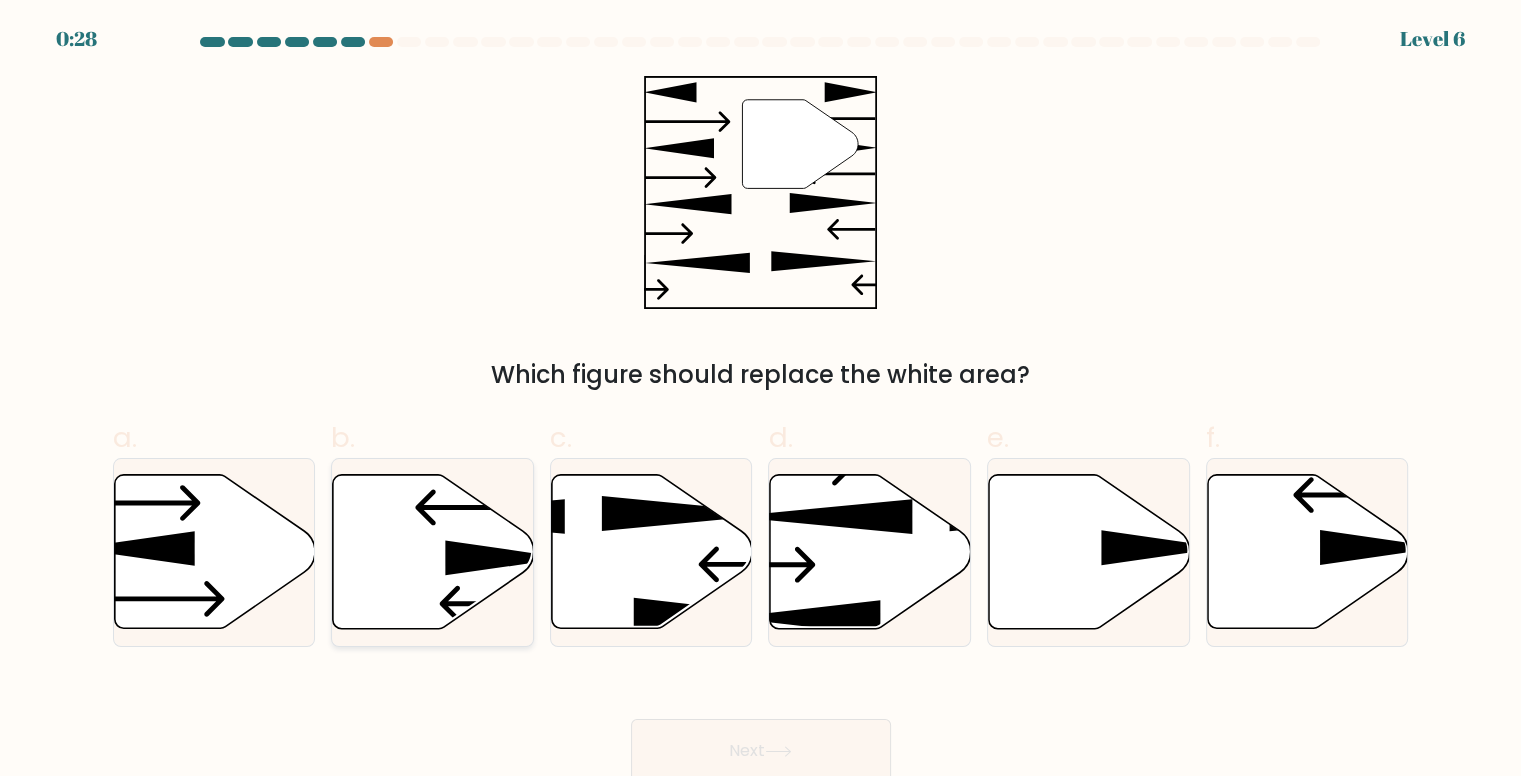 click 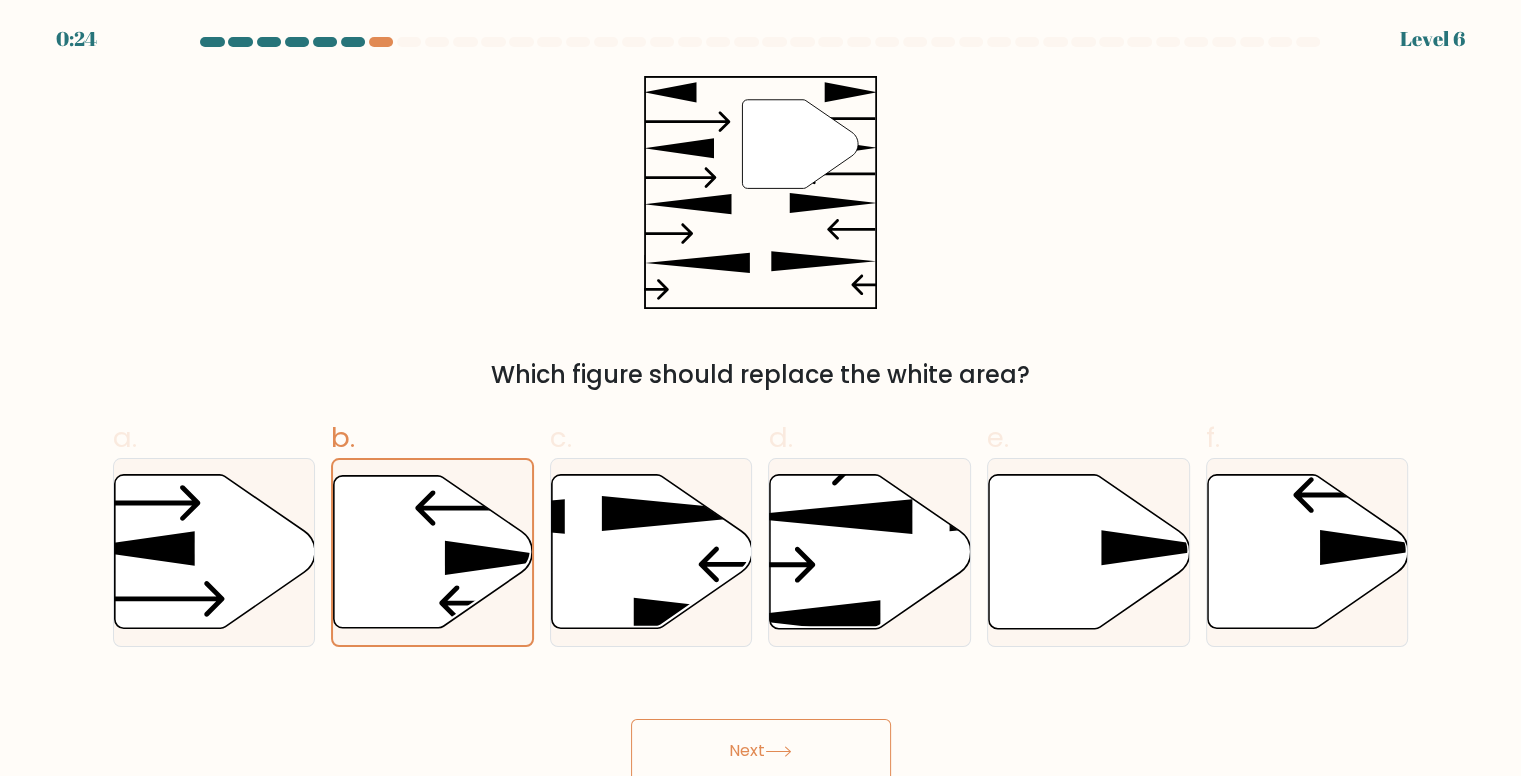 click 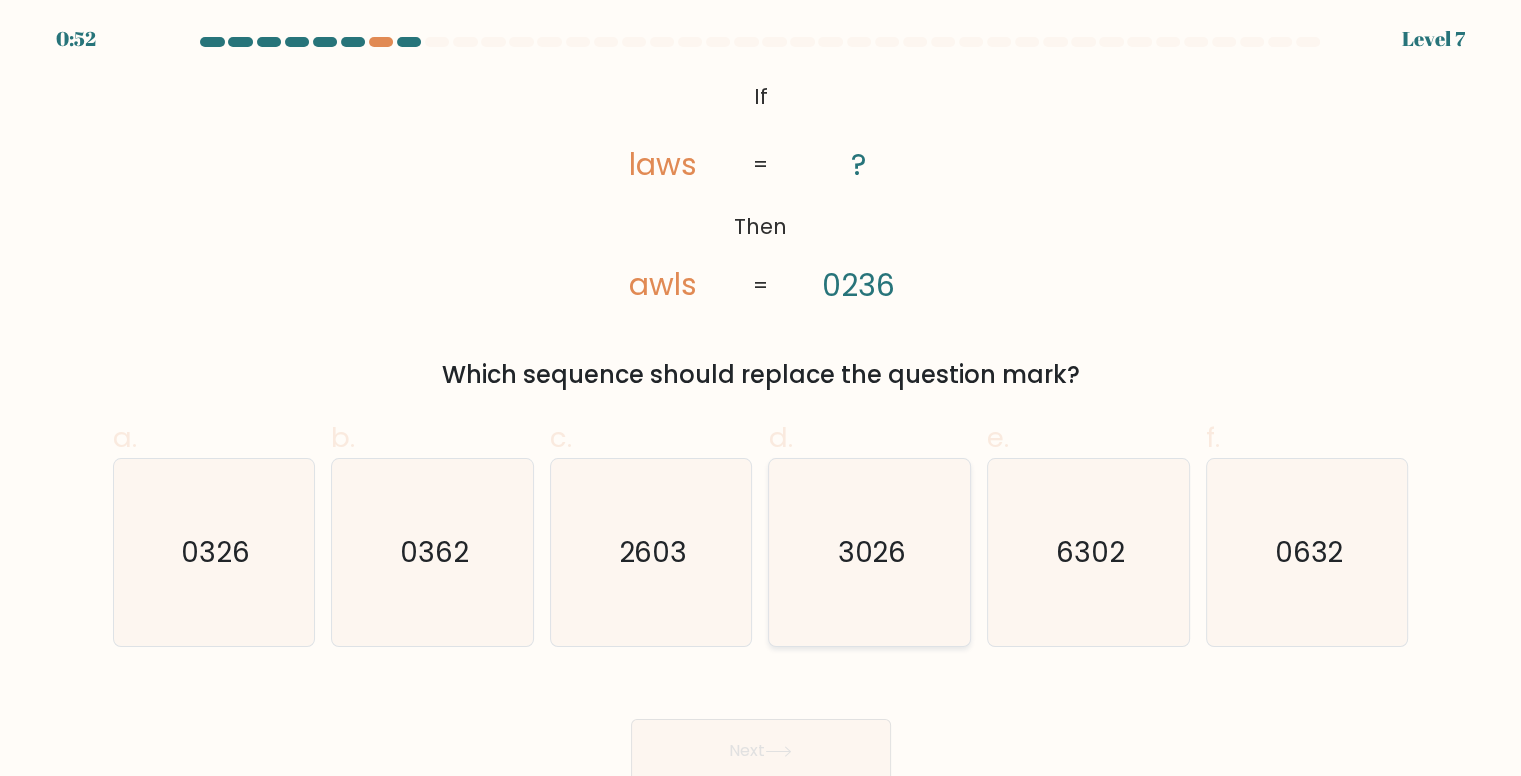 click on "3026" 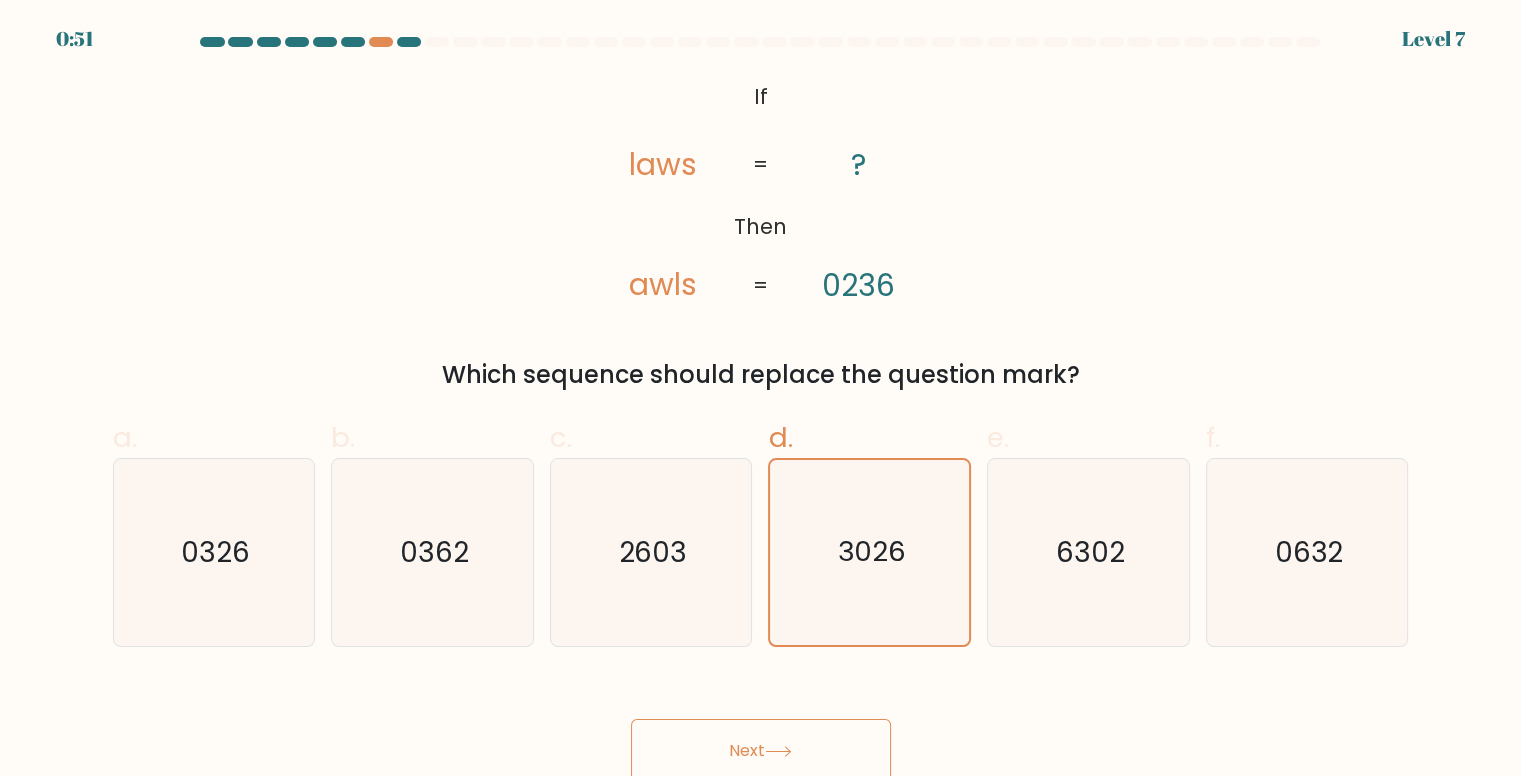 click on "Next" at bounding box center [761, 751] 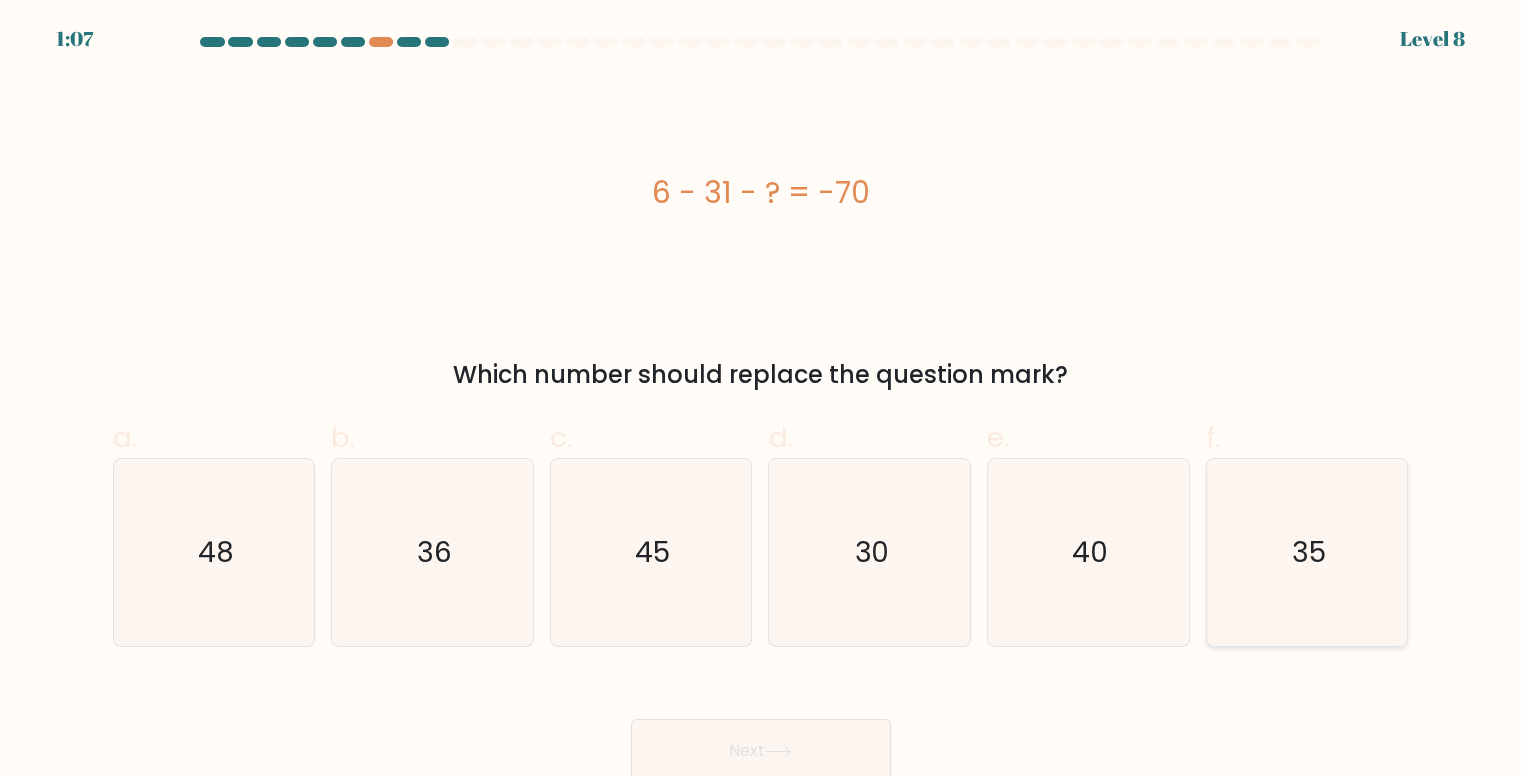 click on "35" 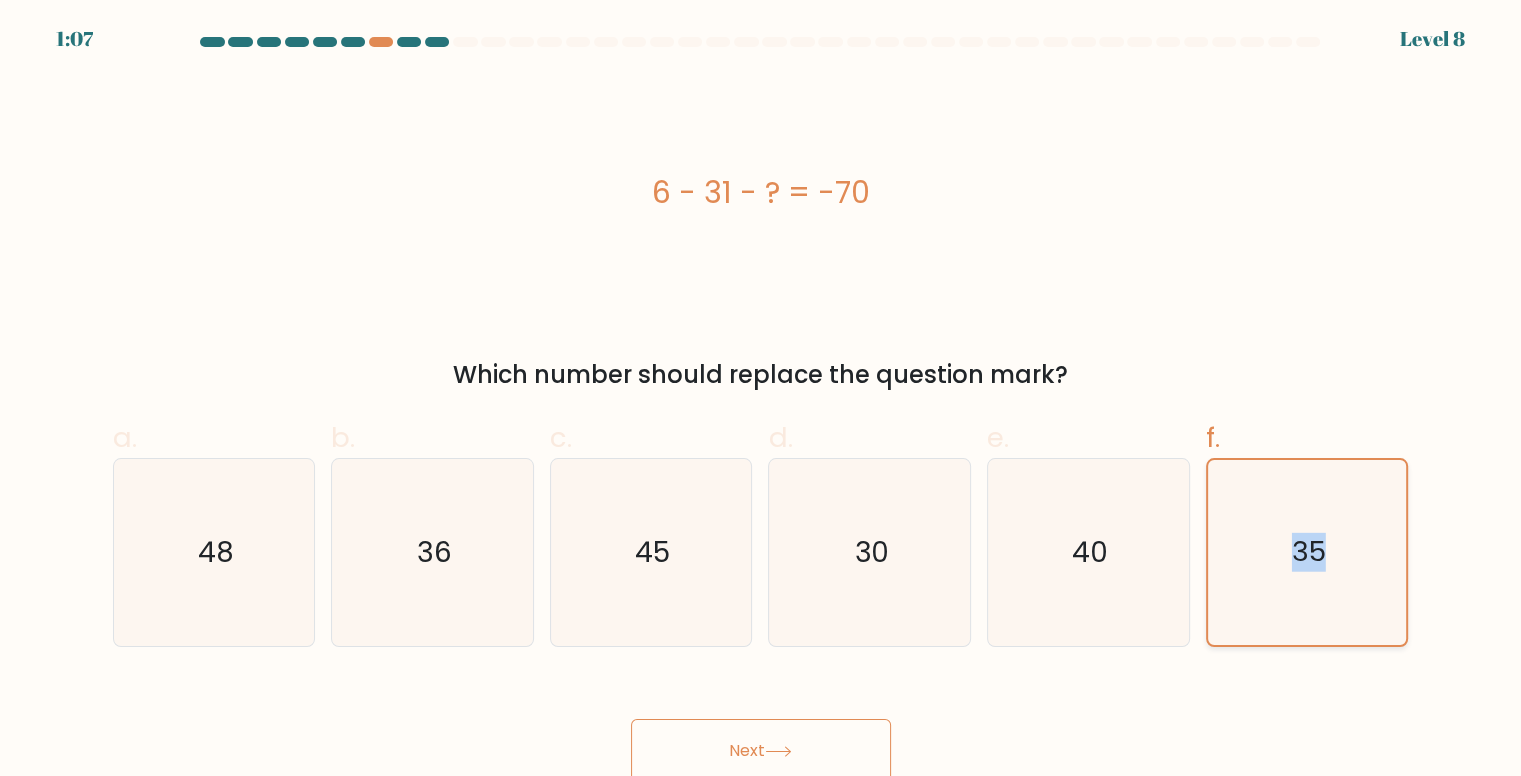 click on "35" 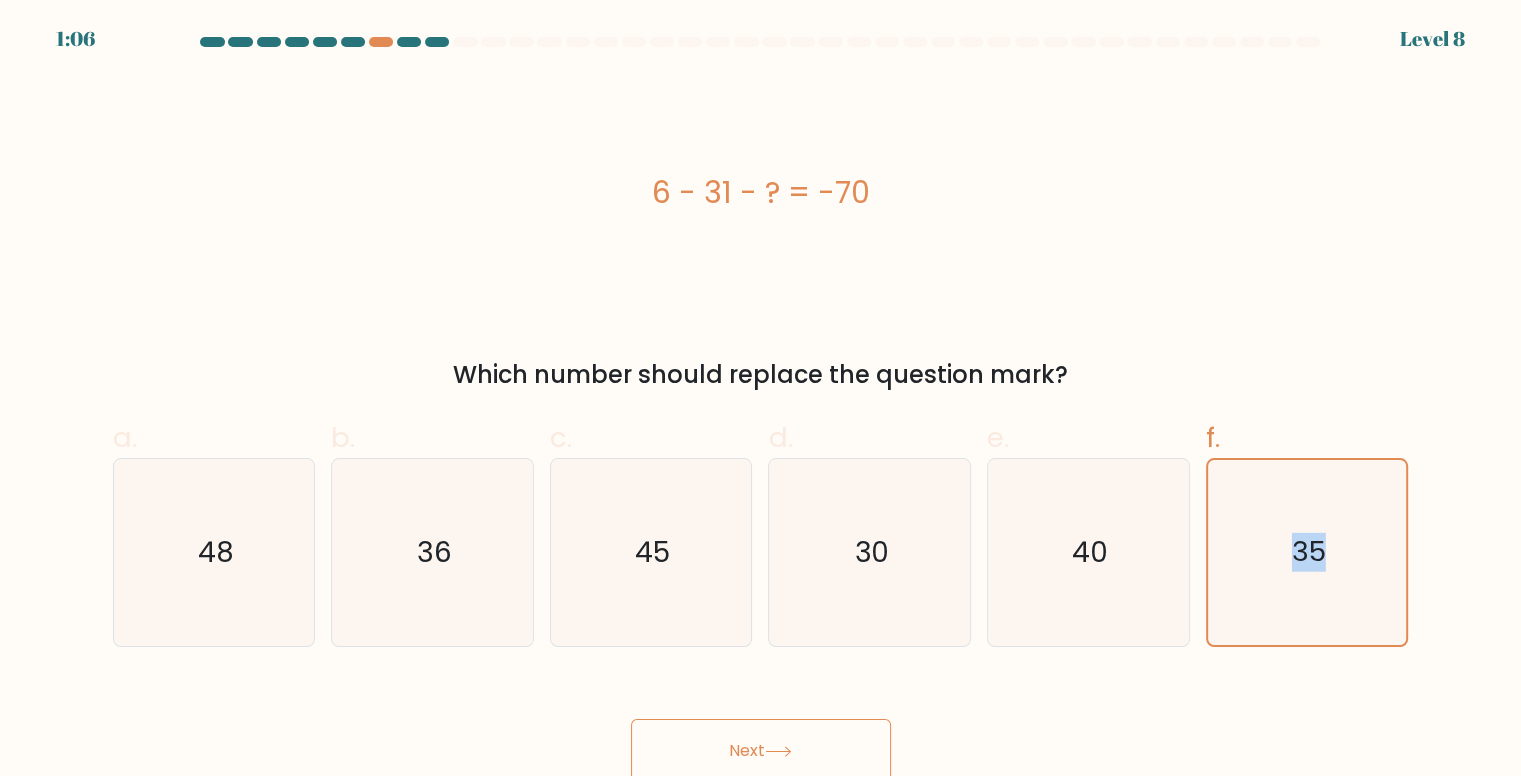 click on "Next" at bounding box center [761, 751] 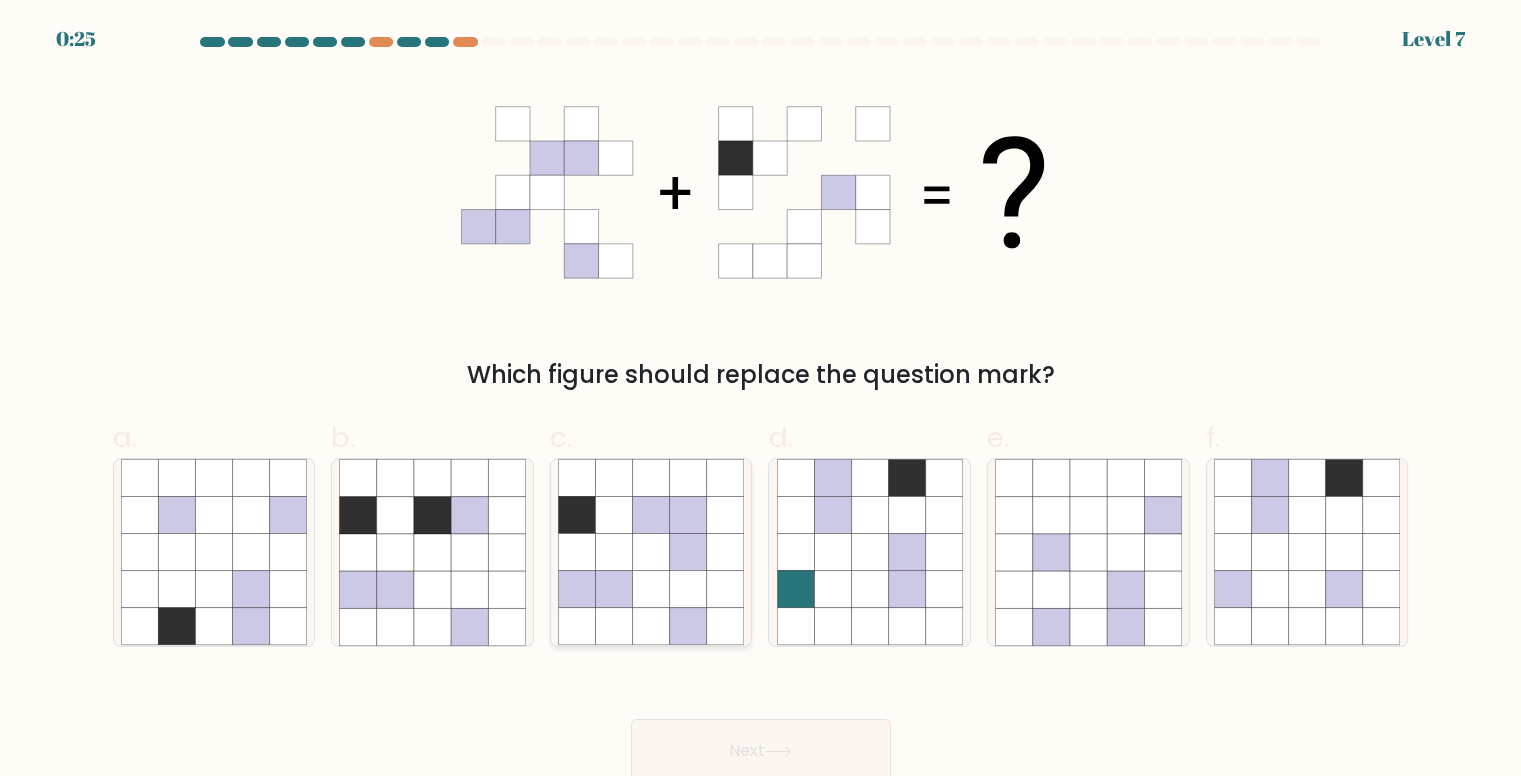 click 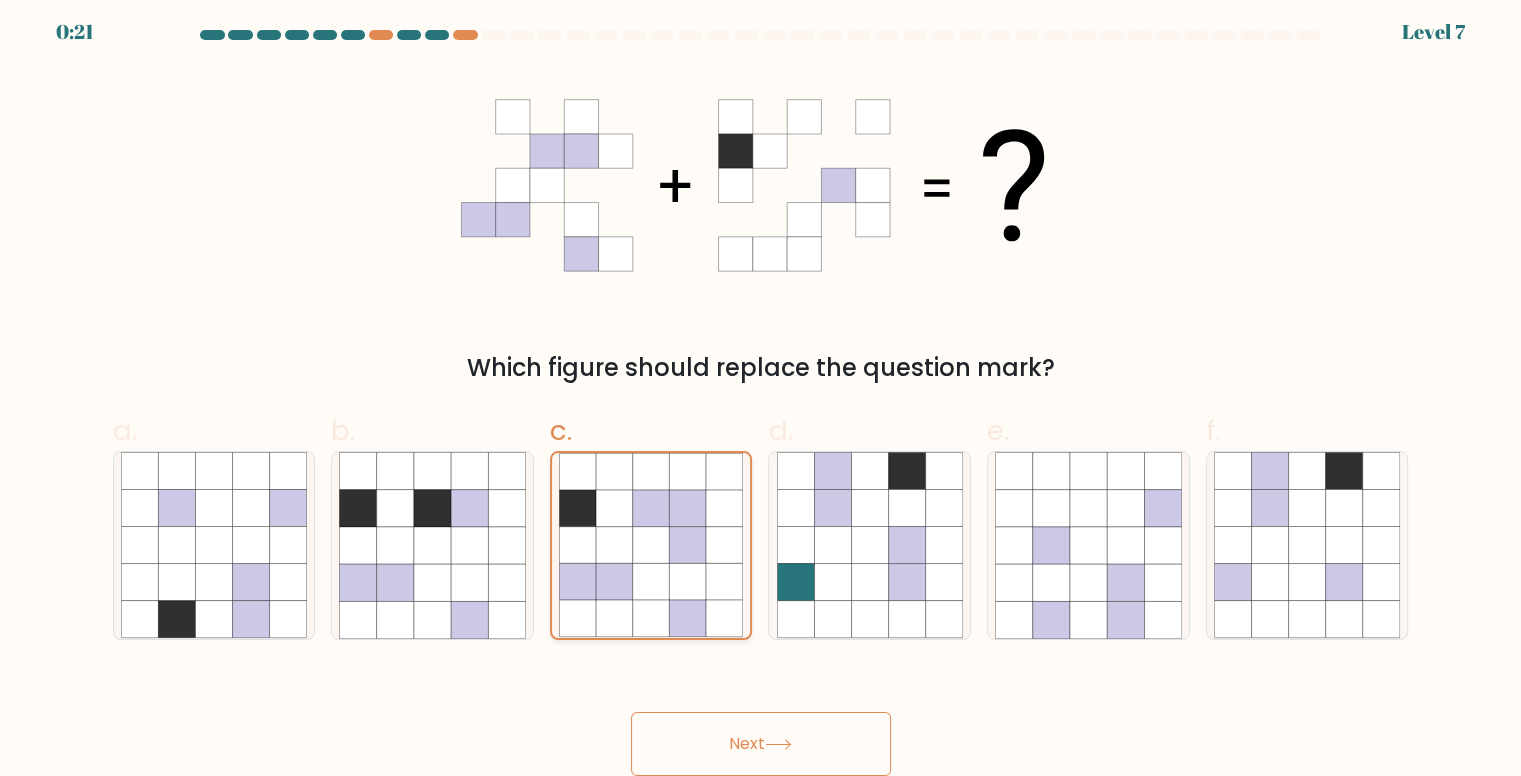 scroll, scrollTop: 7, scrollLeft: 0, axis: vertical 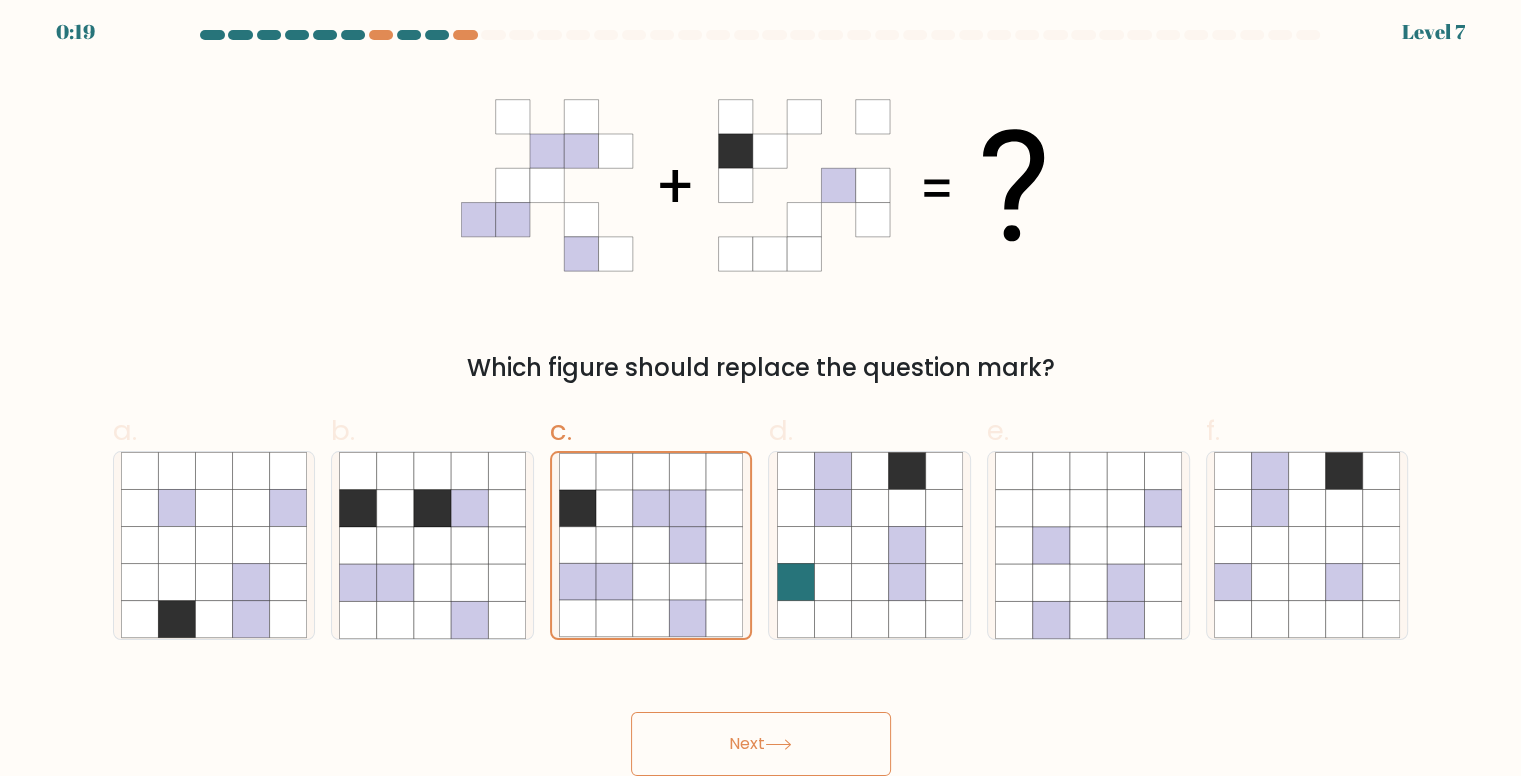 click on "Next" at bounding box center (761, 744) 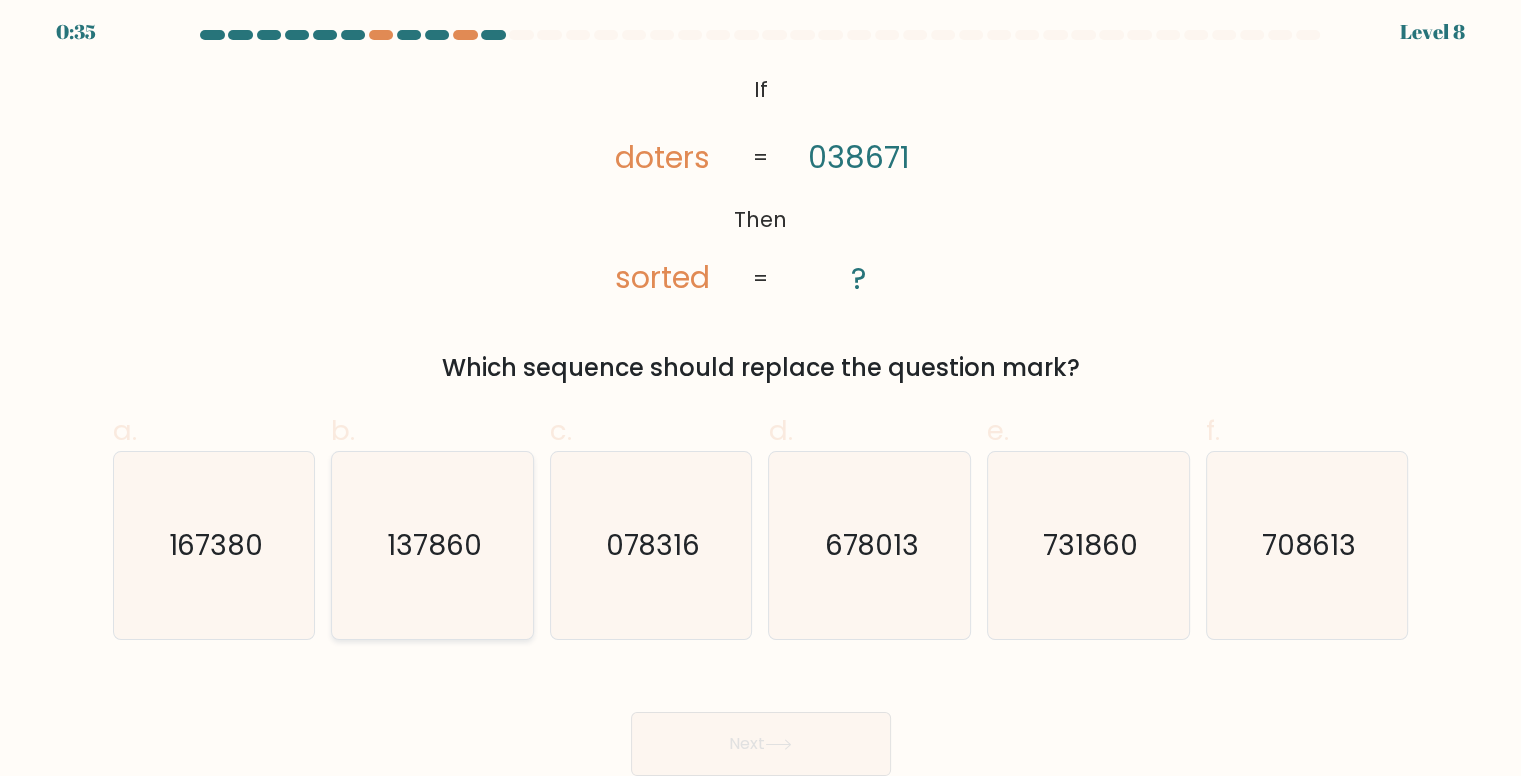 click on "137860" 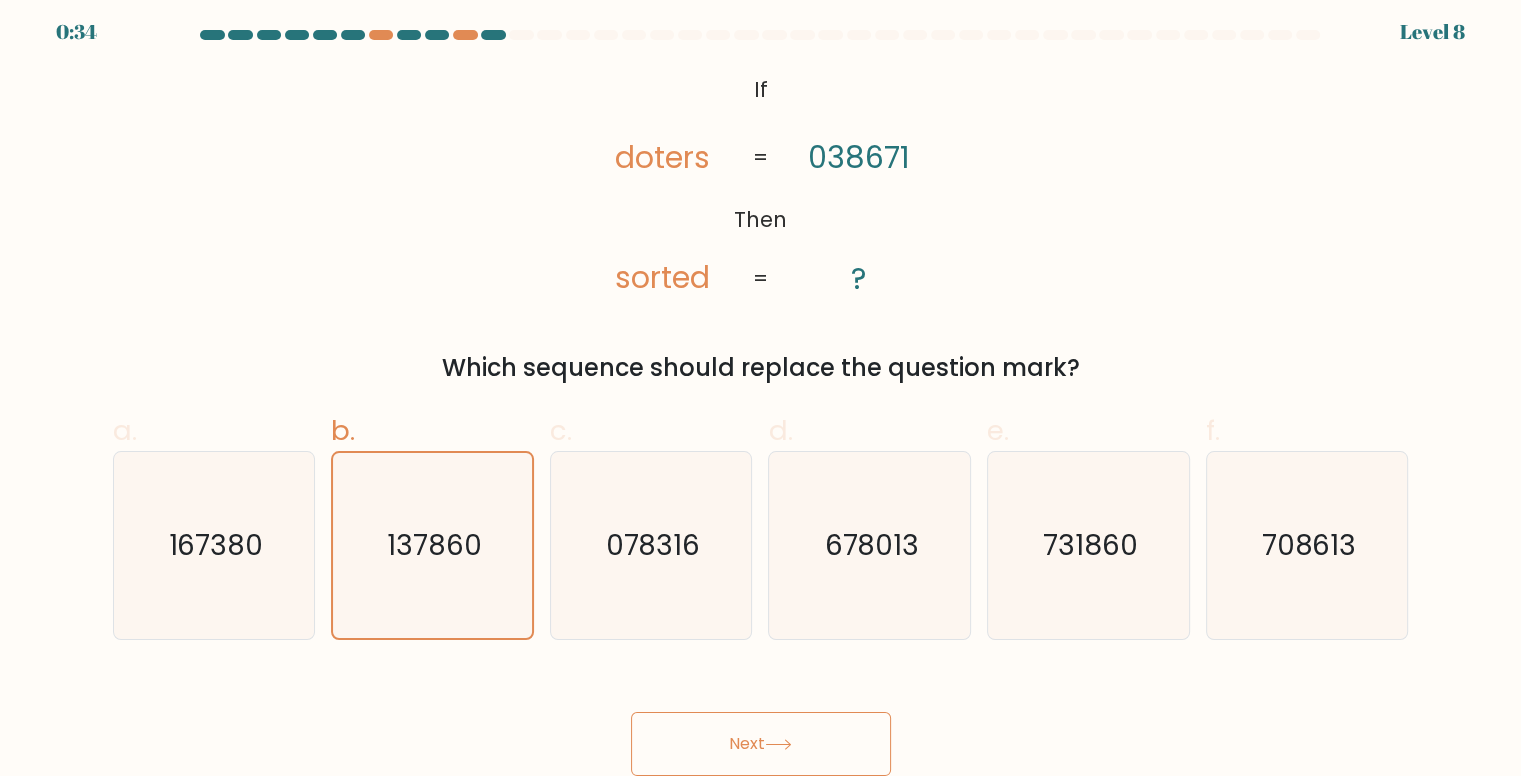 click 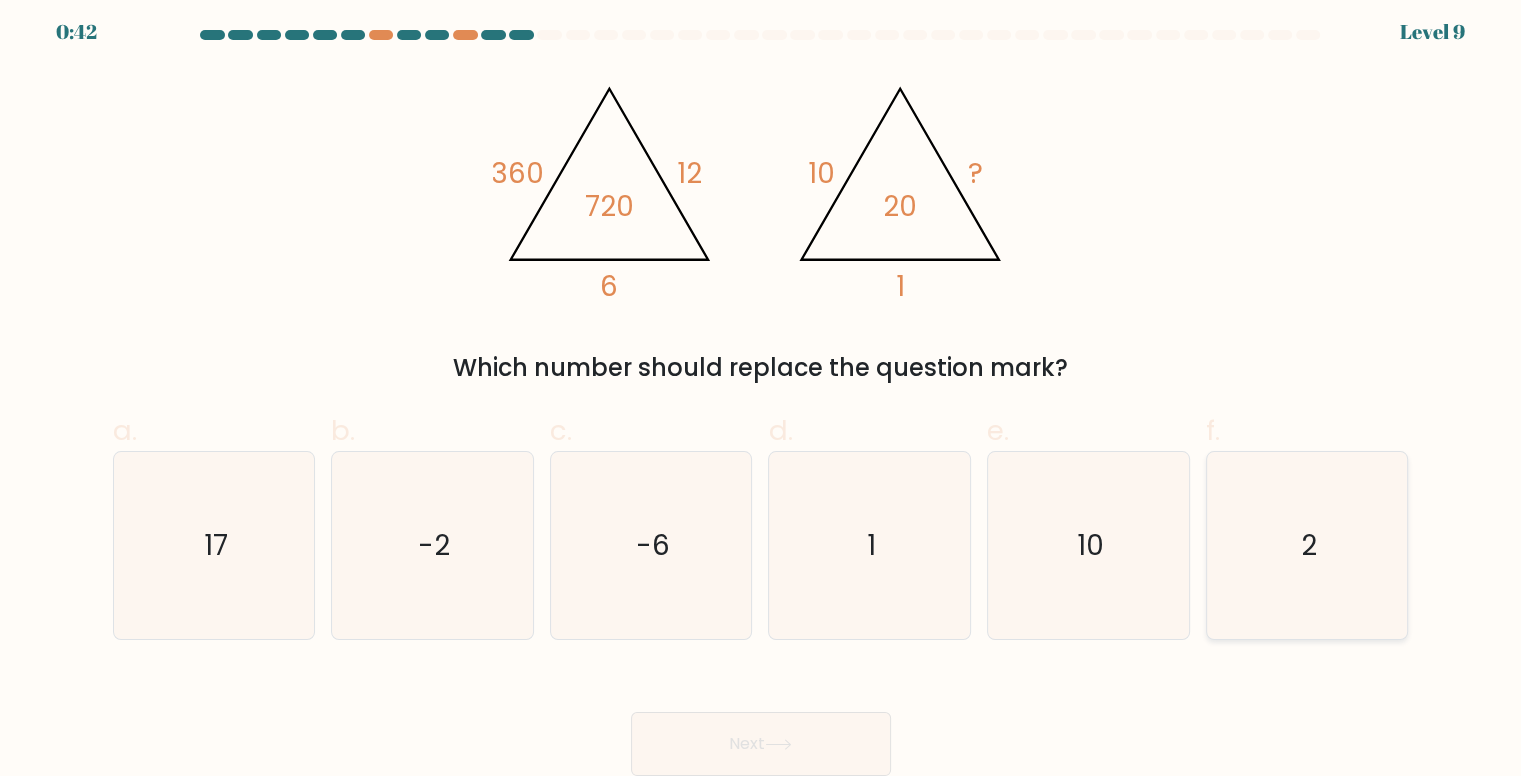 click on "2" 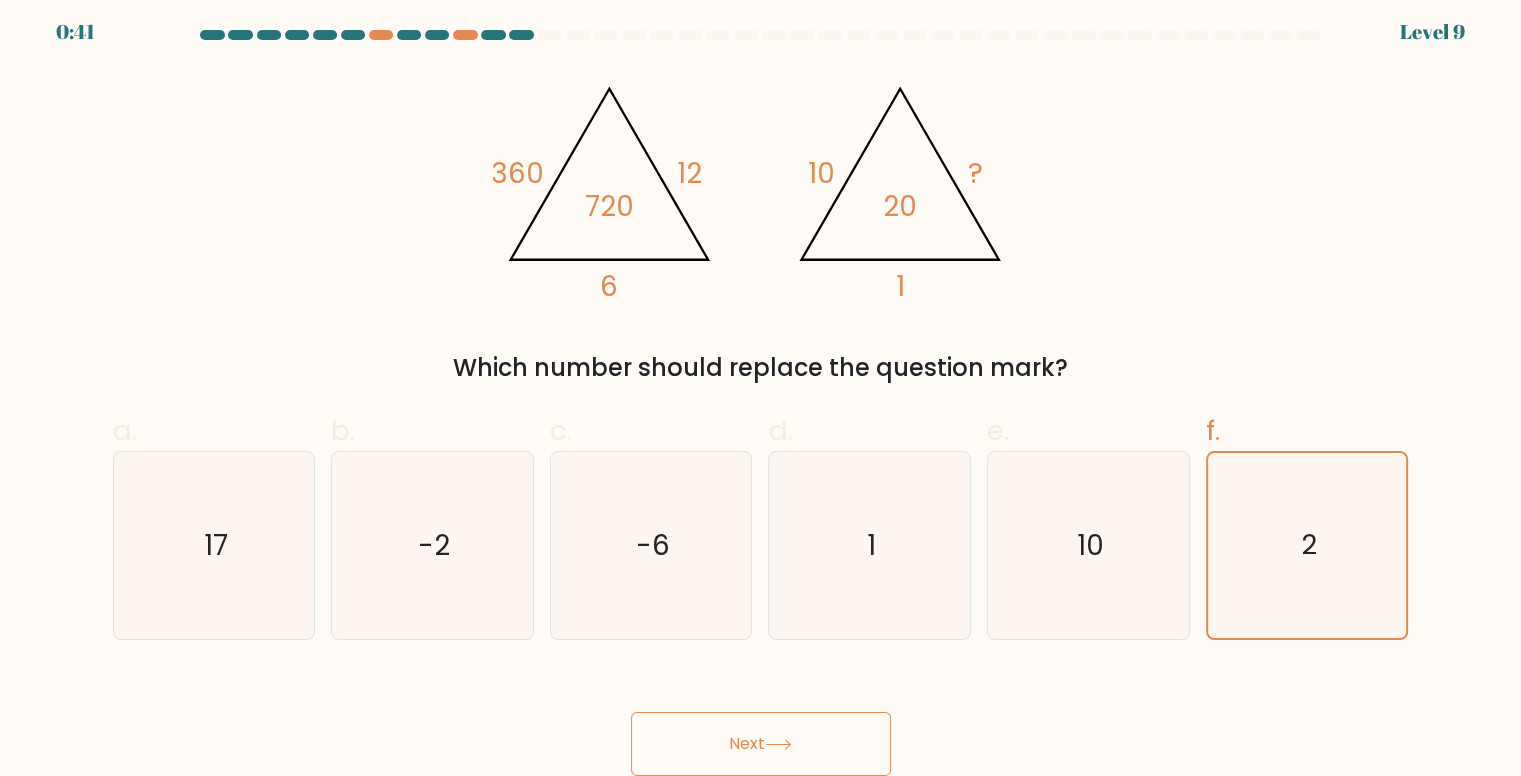 click on "Next" at bounding box center (761, 744) 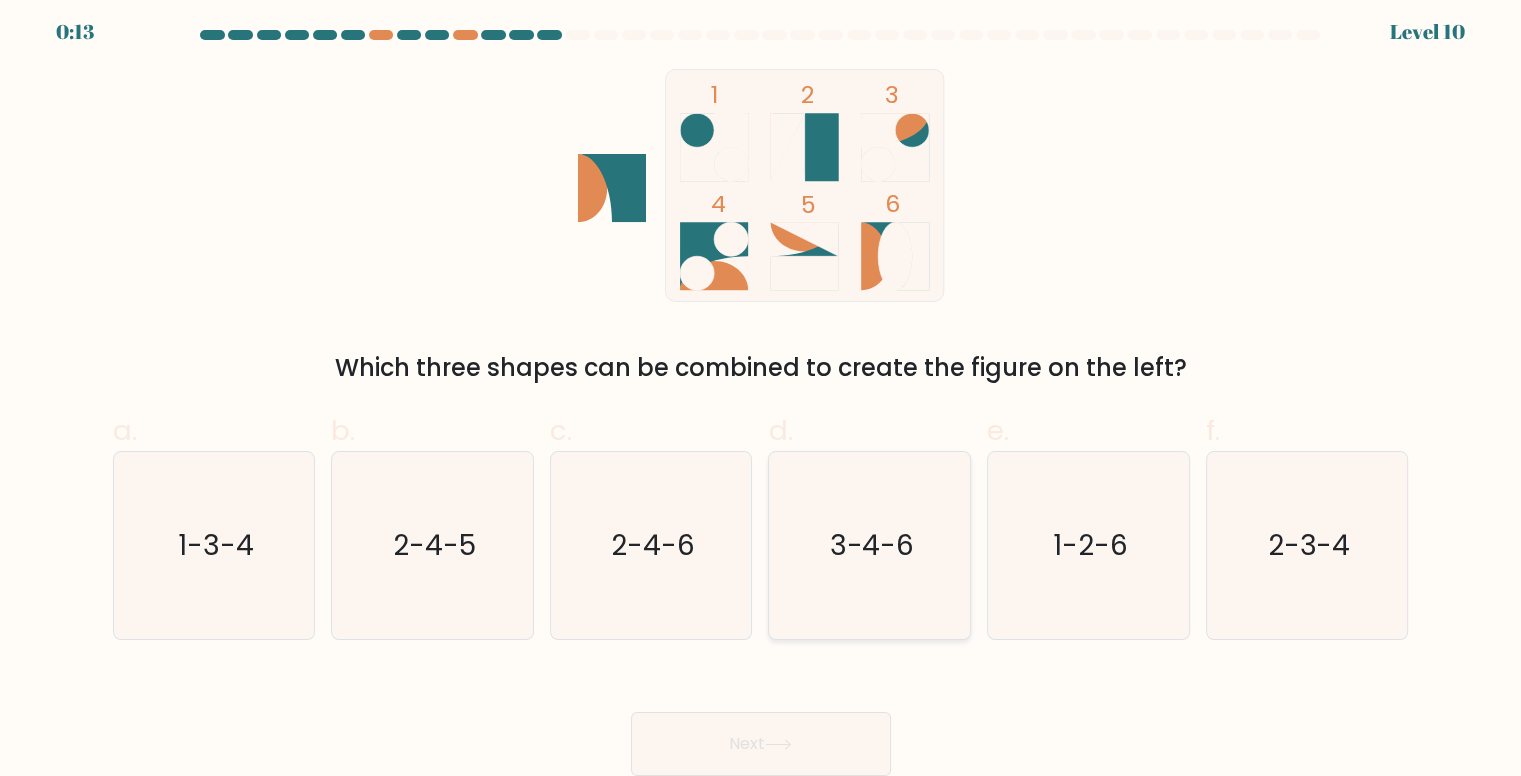 click on "3-4-6" 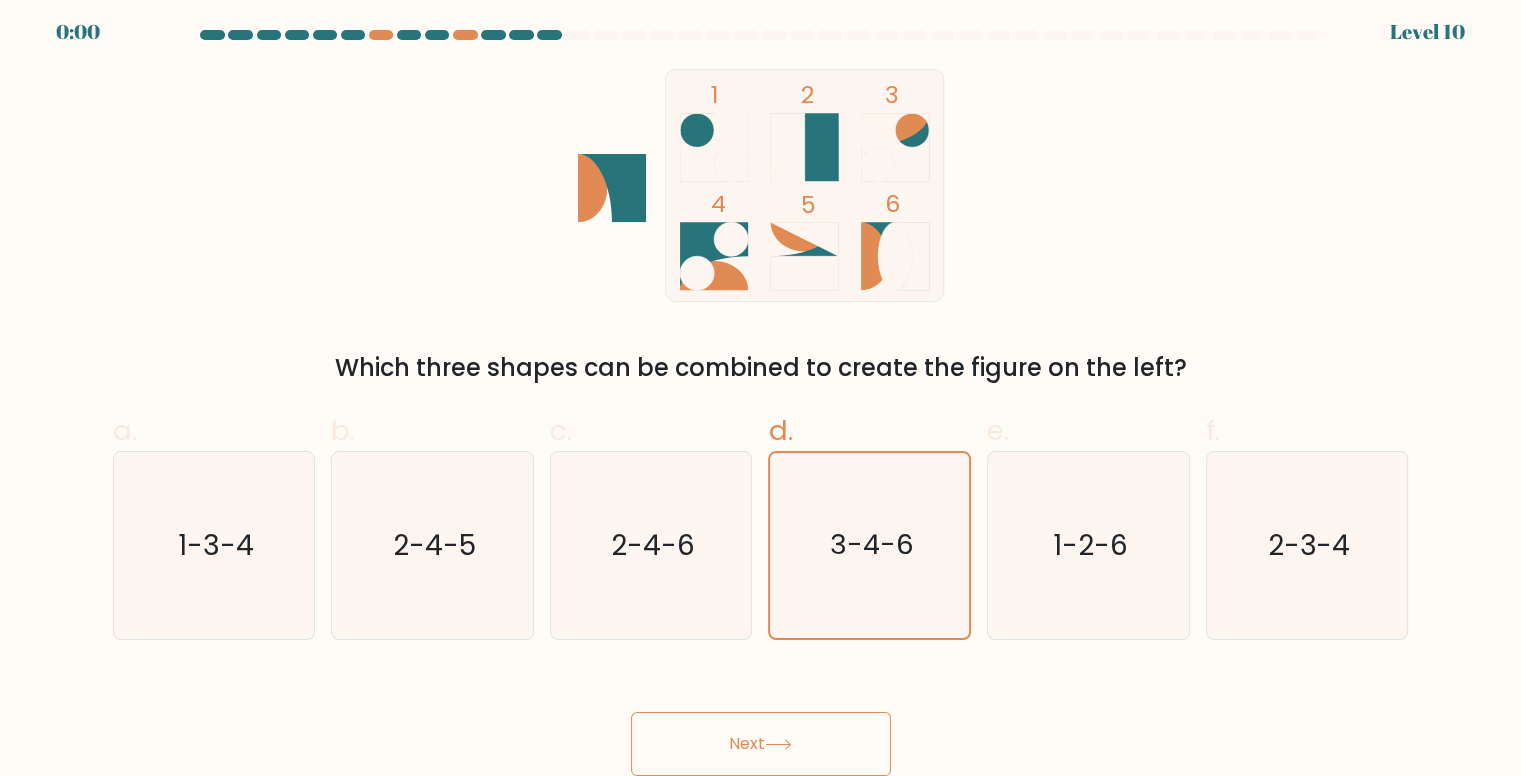 click on "Next" at bounding box center (761, 744) 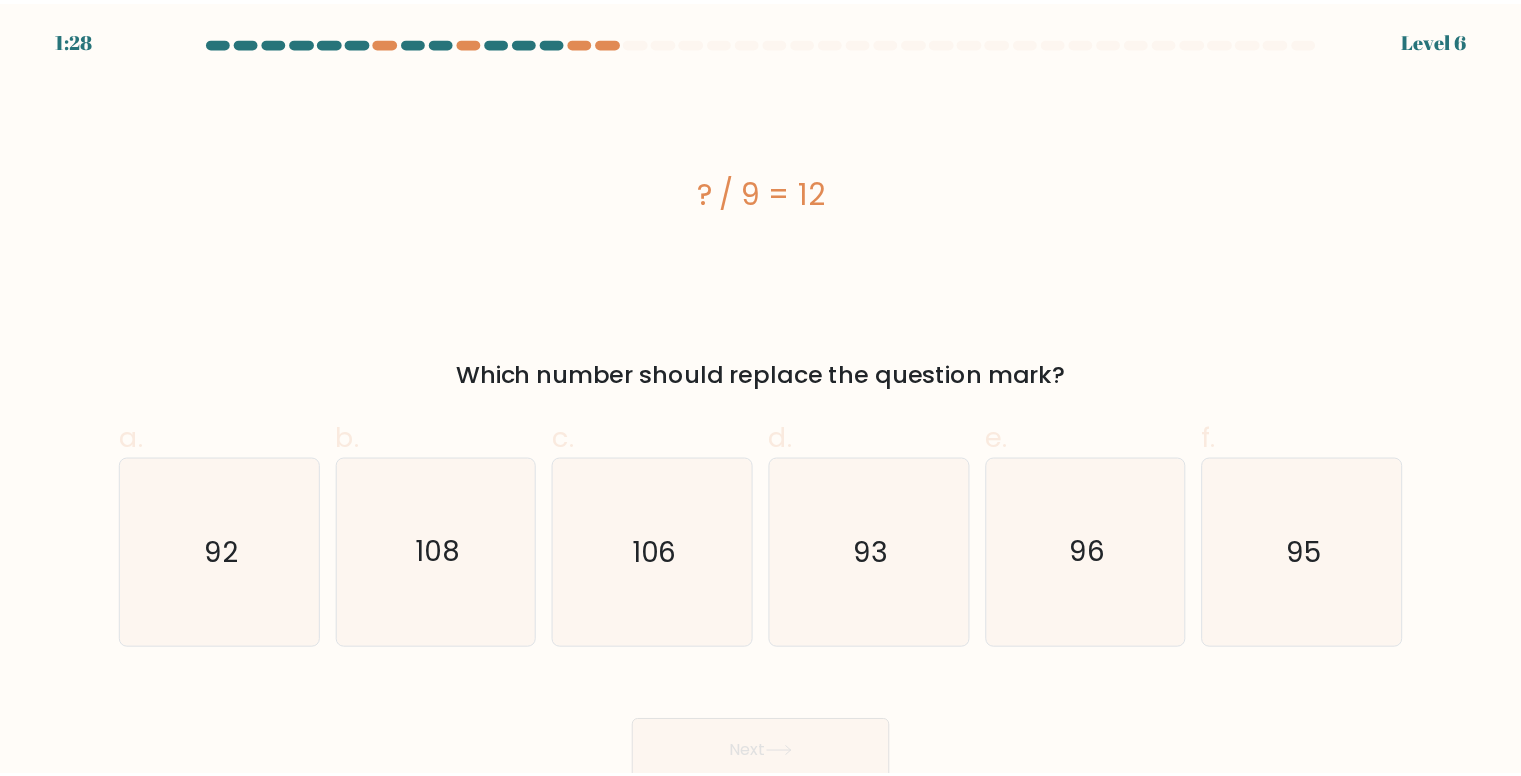 scroll, scrollTop: 0, scrollLeft: 0, axis: both 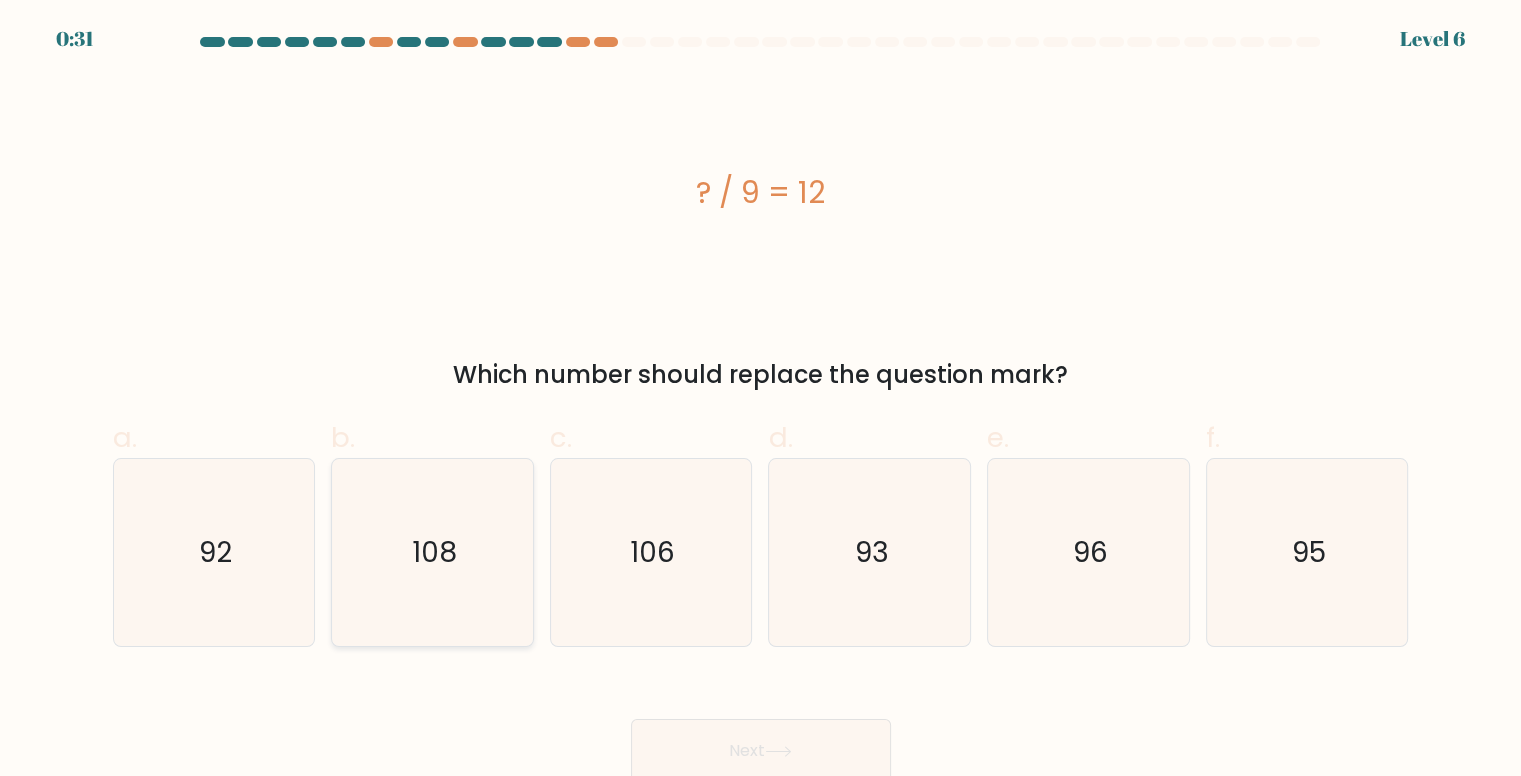 click on "108" 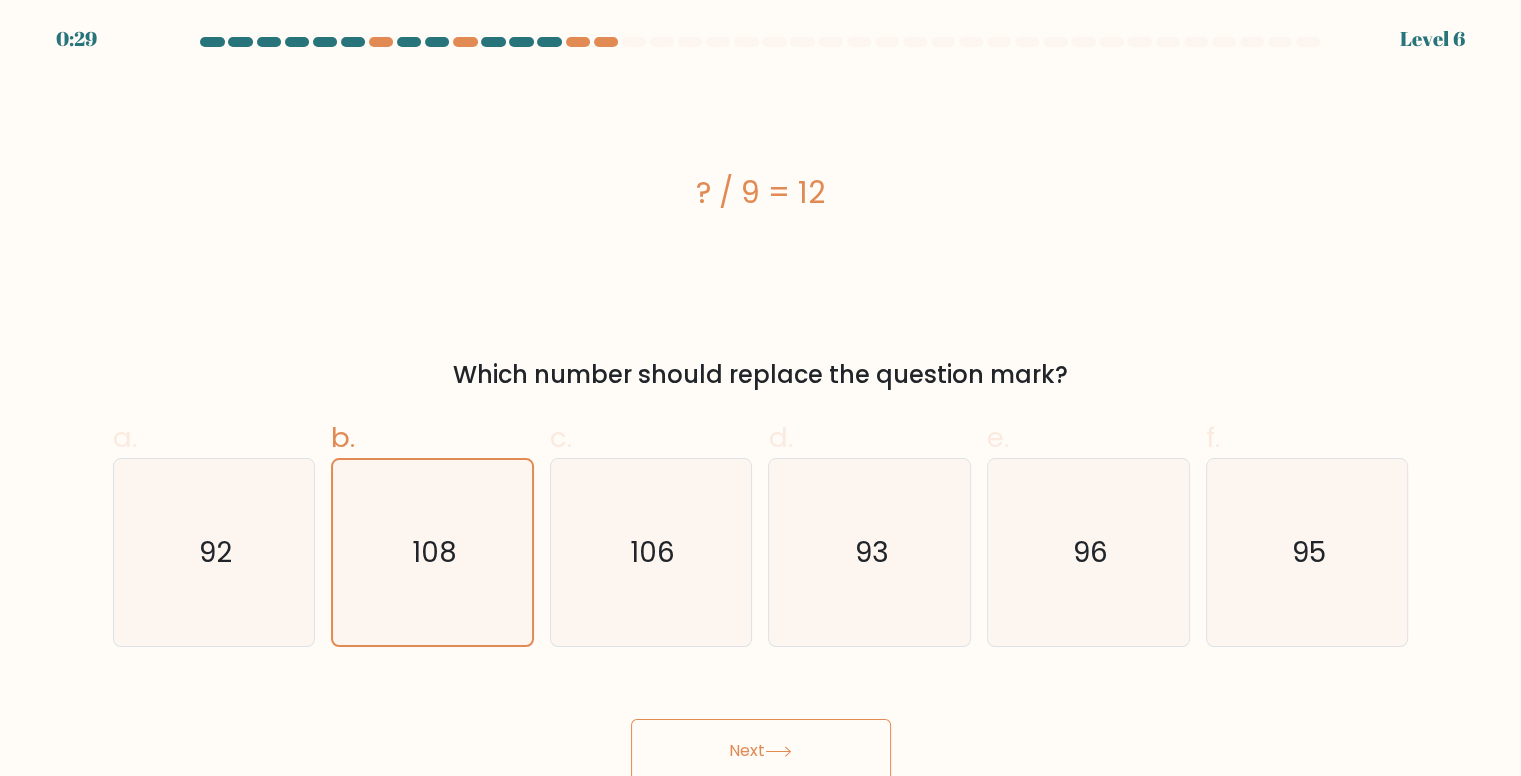 click on "Next" at bounding box center (761, 751) 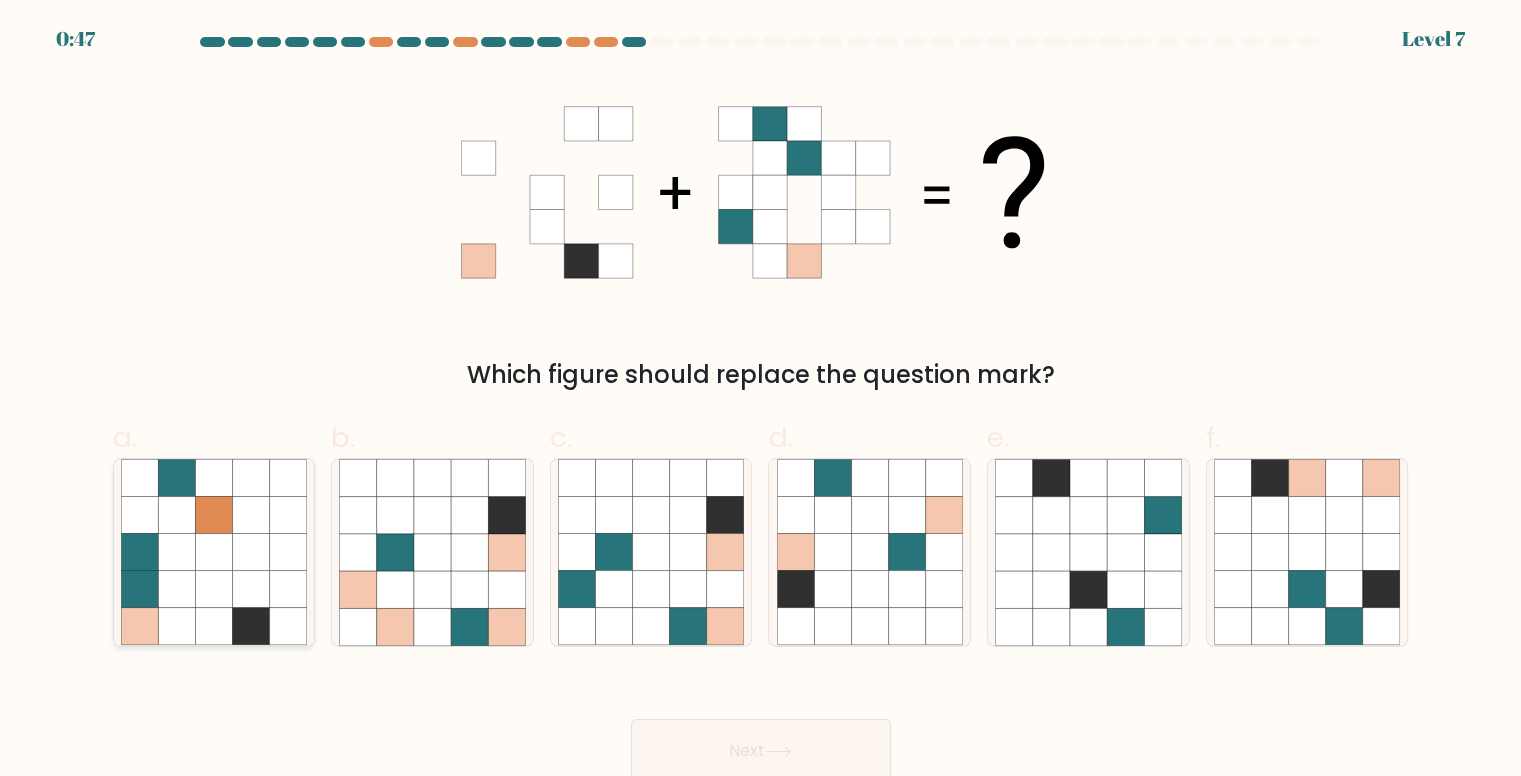 click 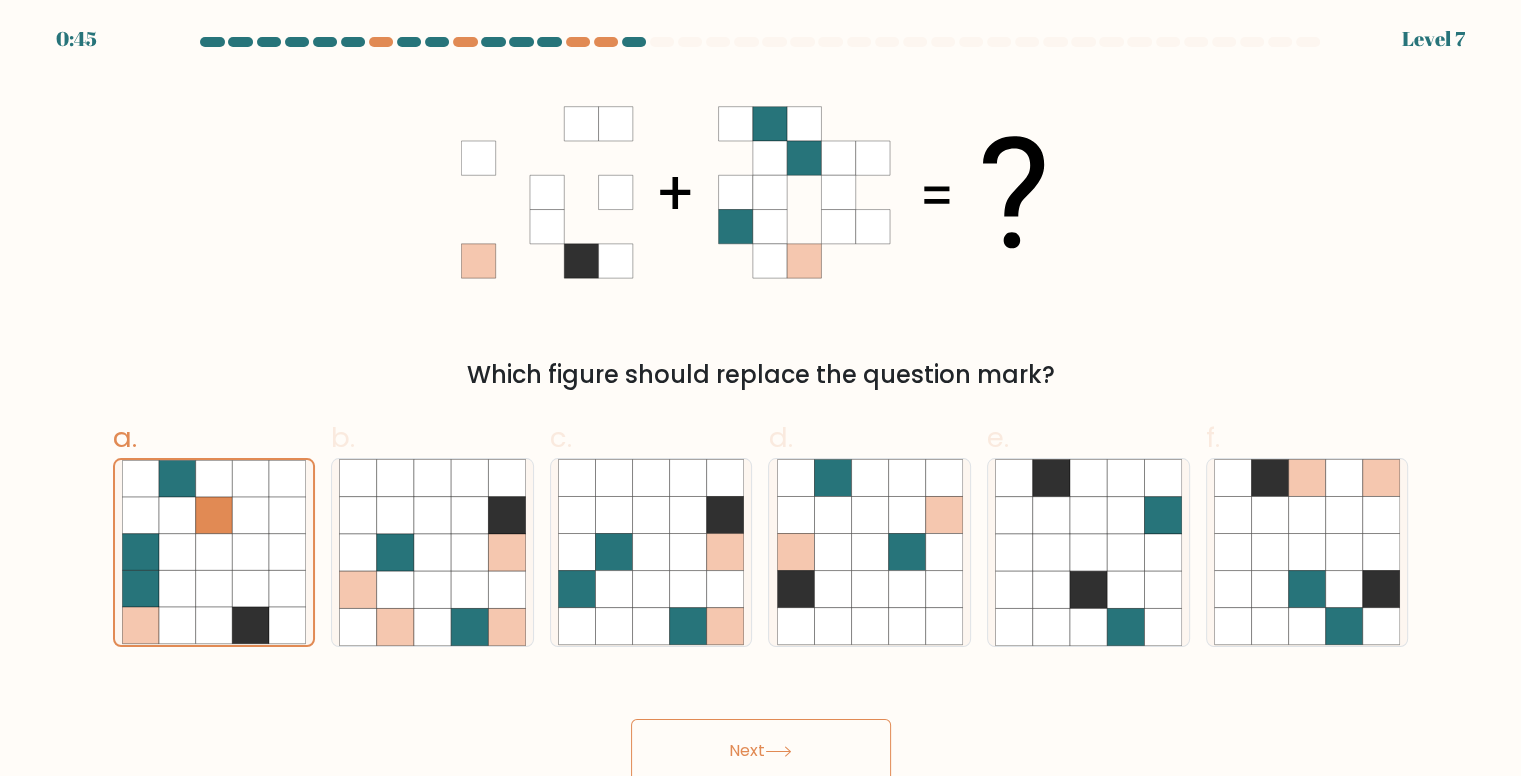 click on "Next" at bounding box center [761, 751] 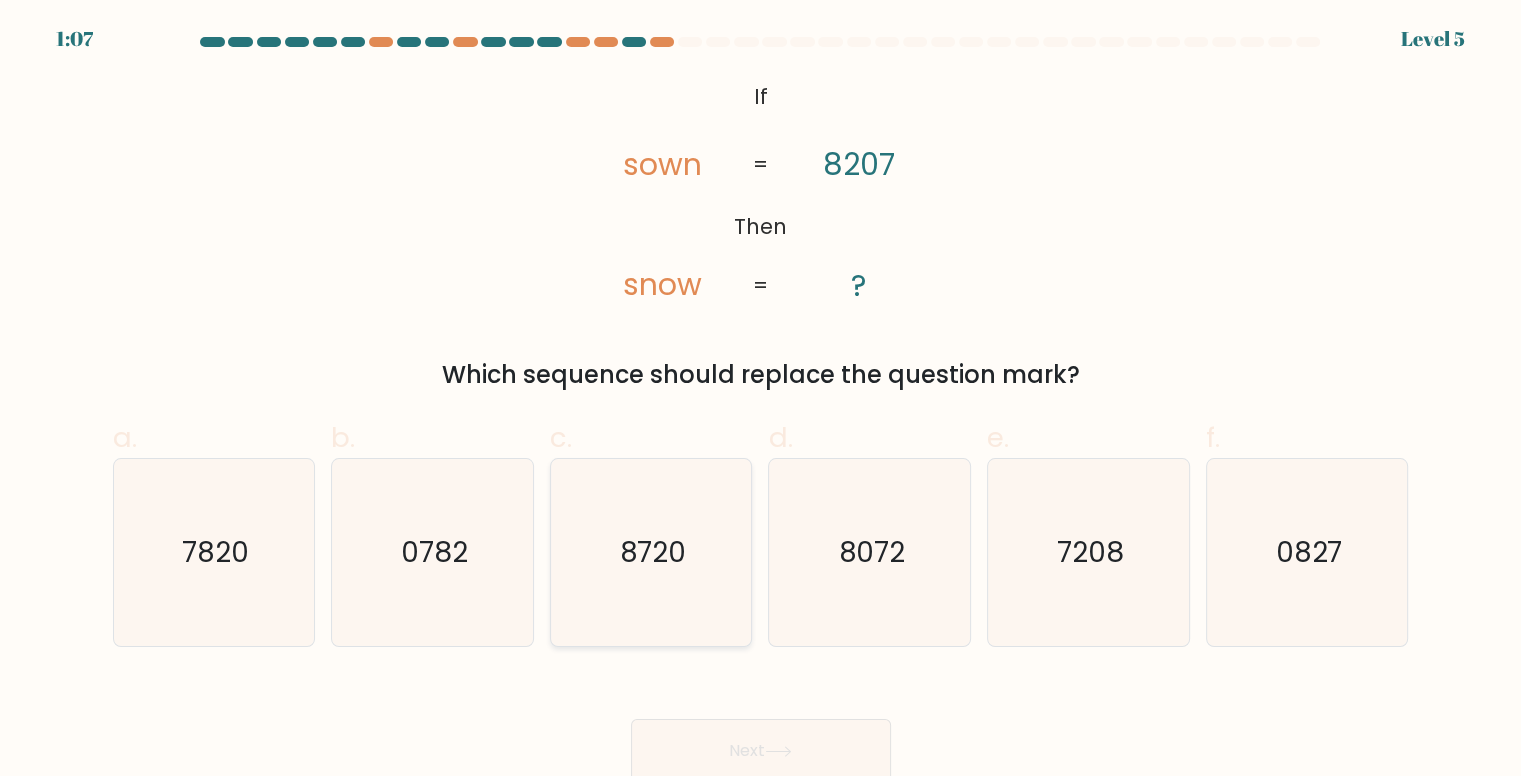 click on "8720" 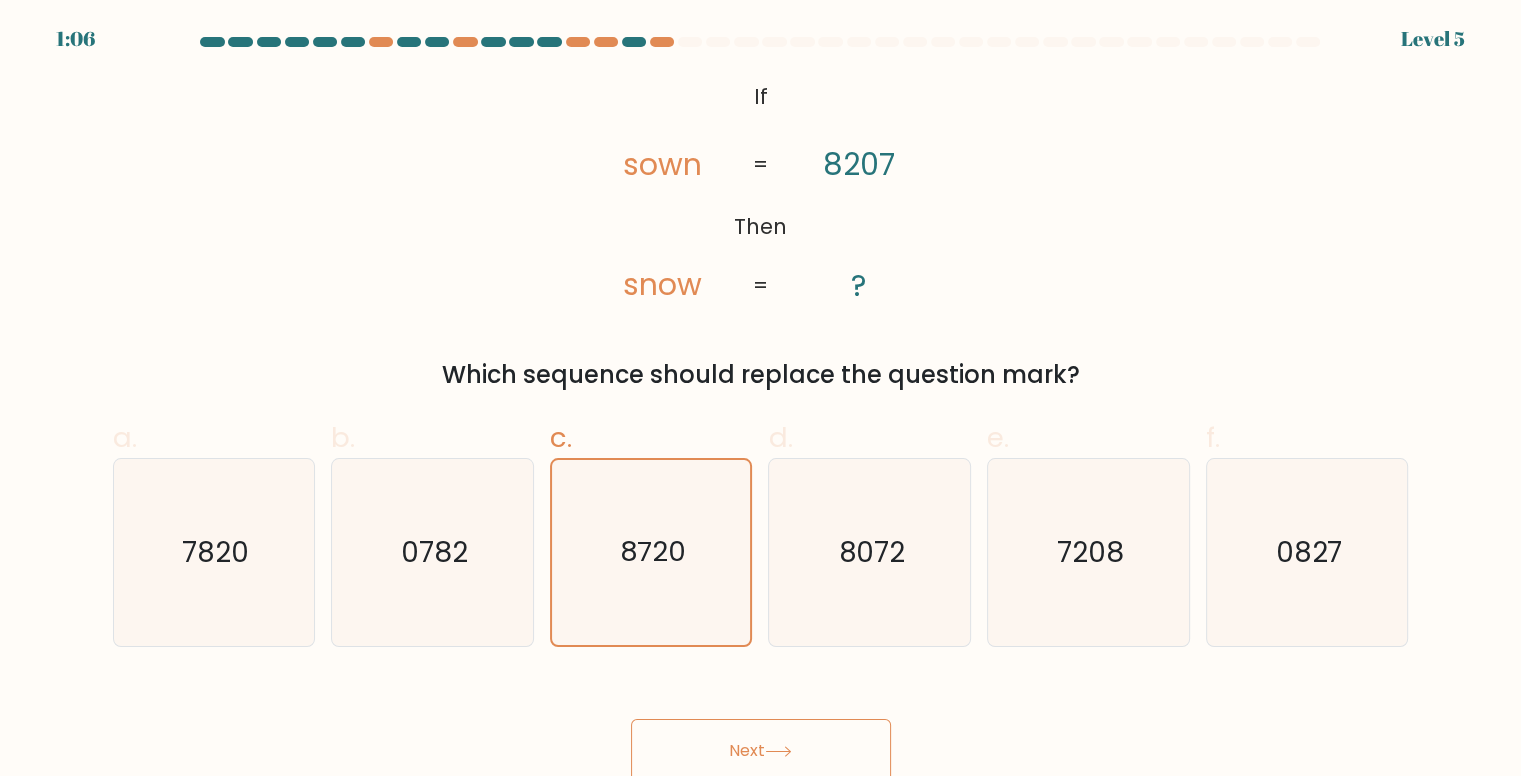 click on "Next" at bounding box center (761, 751) 